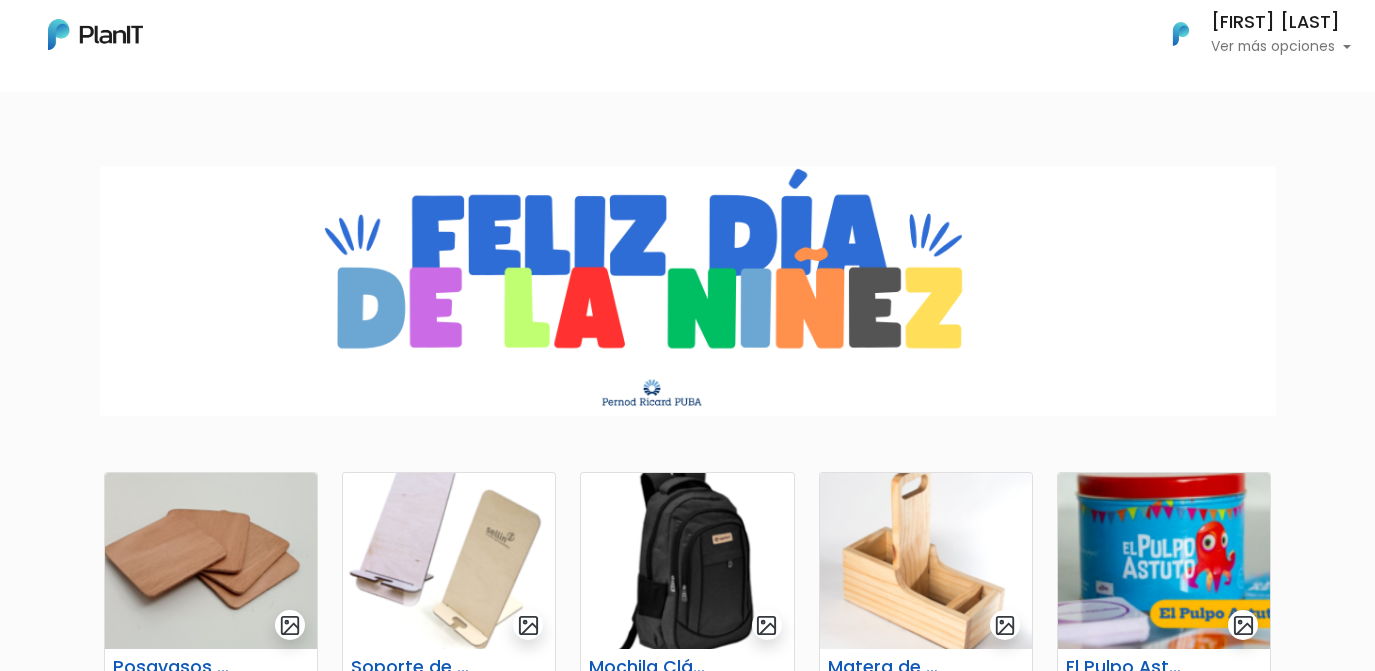 scroll, scrollTop: 0, scrollLeft: 0, axis: both 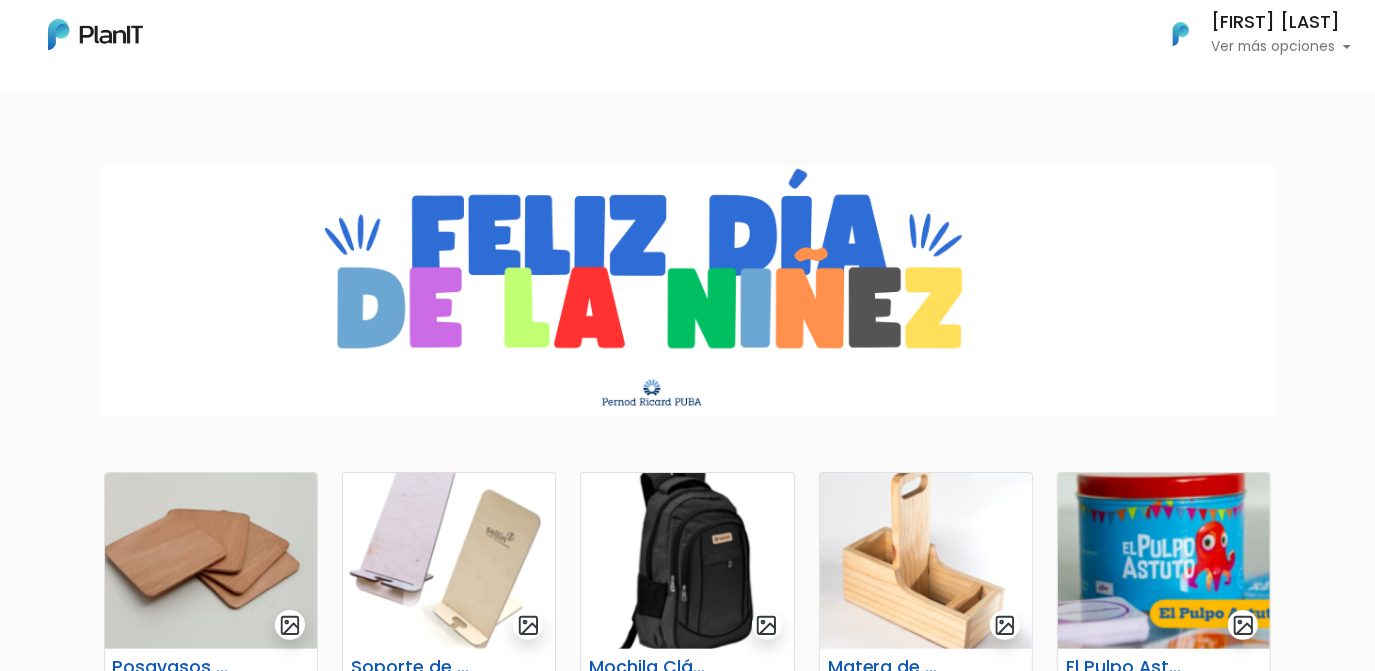 click at bounding box center (688, 291) 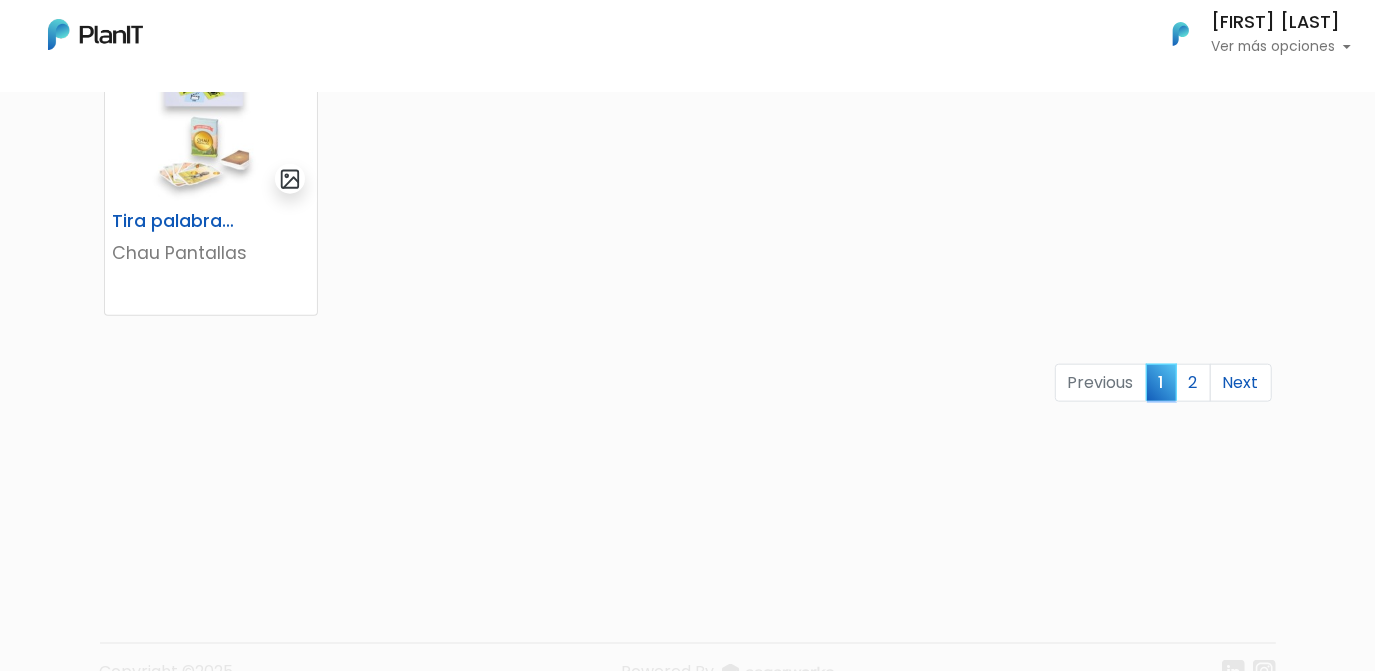 scroll, scrollTop: 1392, scrollLeft: 0, axis: vertical 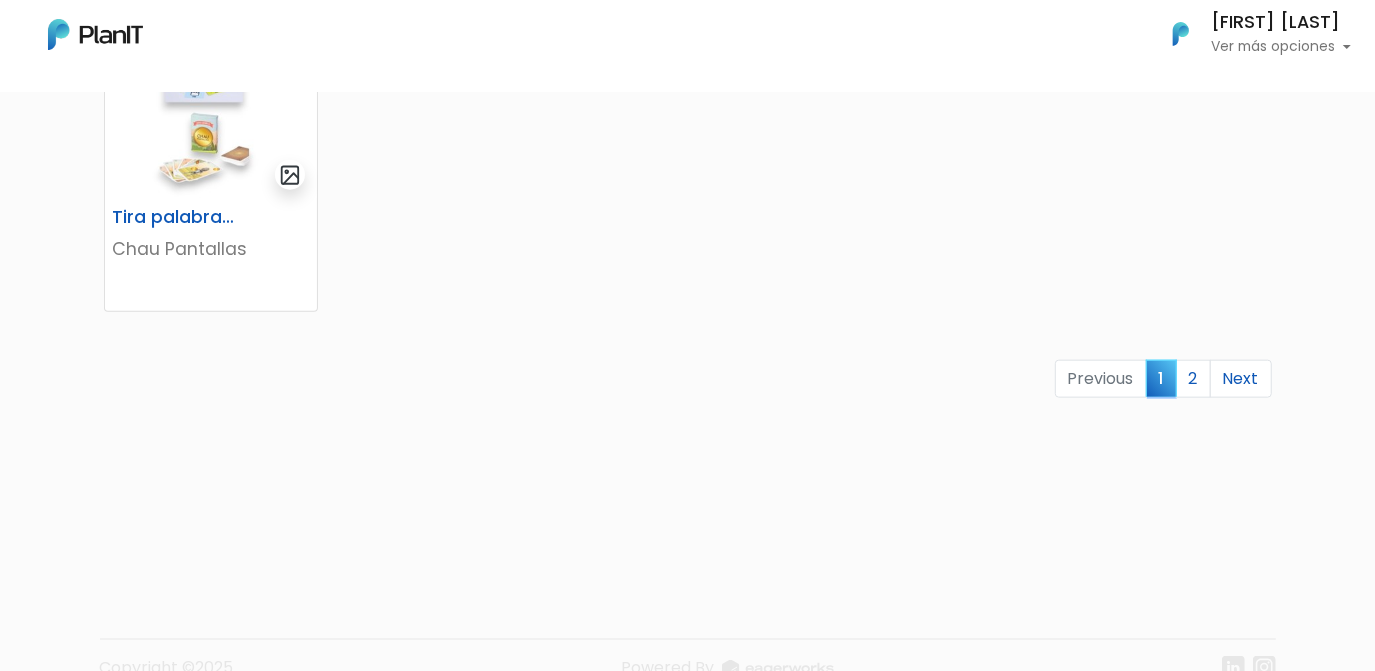 click on "Posavasos de madera
SELLIN
Soporte de Celular
SELLIN
Mochila Clásica Eco
SELLIN
Matera de madera con Porta Celular" at bounding box center (687, -266) 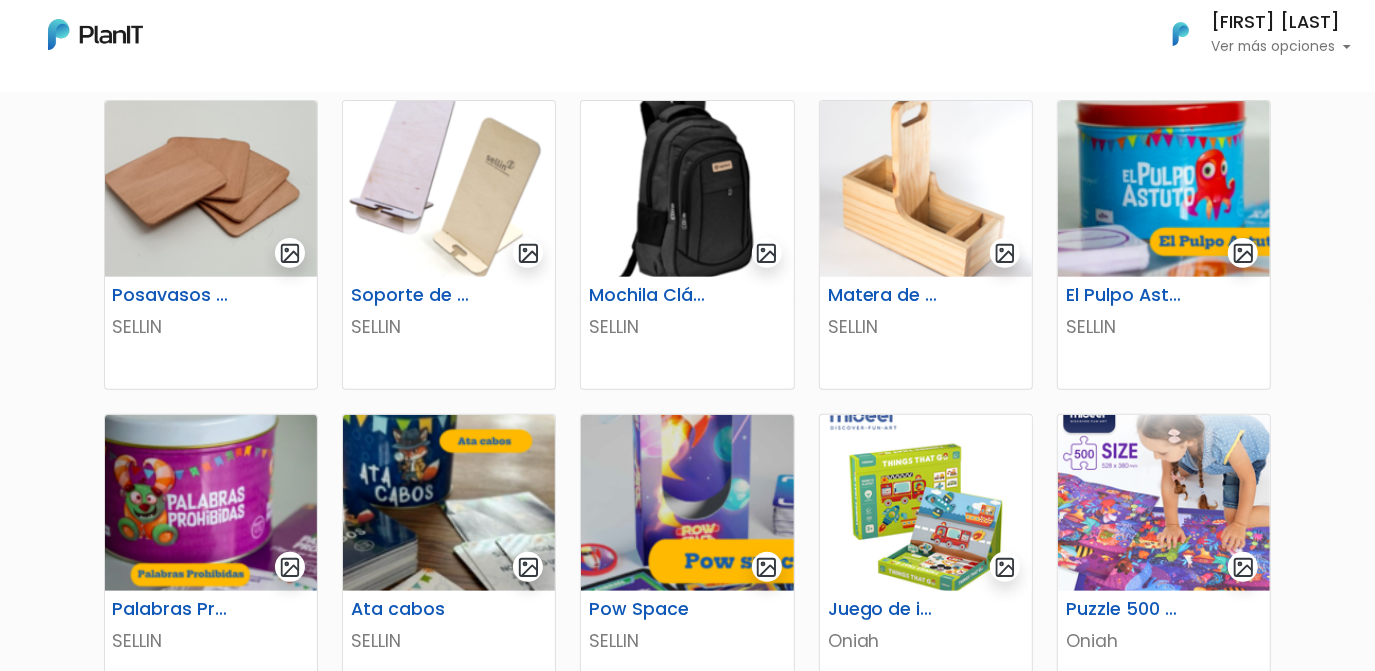scroll, scrollTop: 386, scrollLeft: 0, axis: vertical 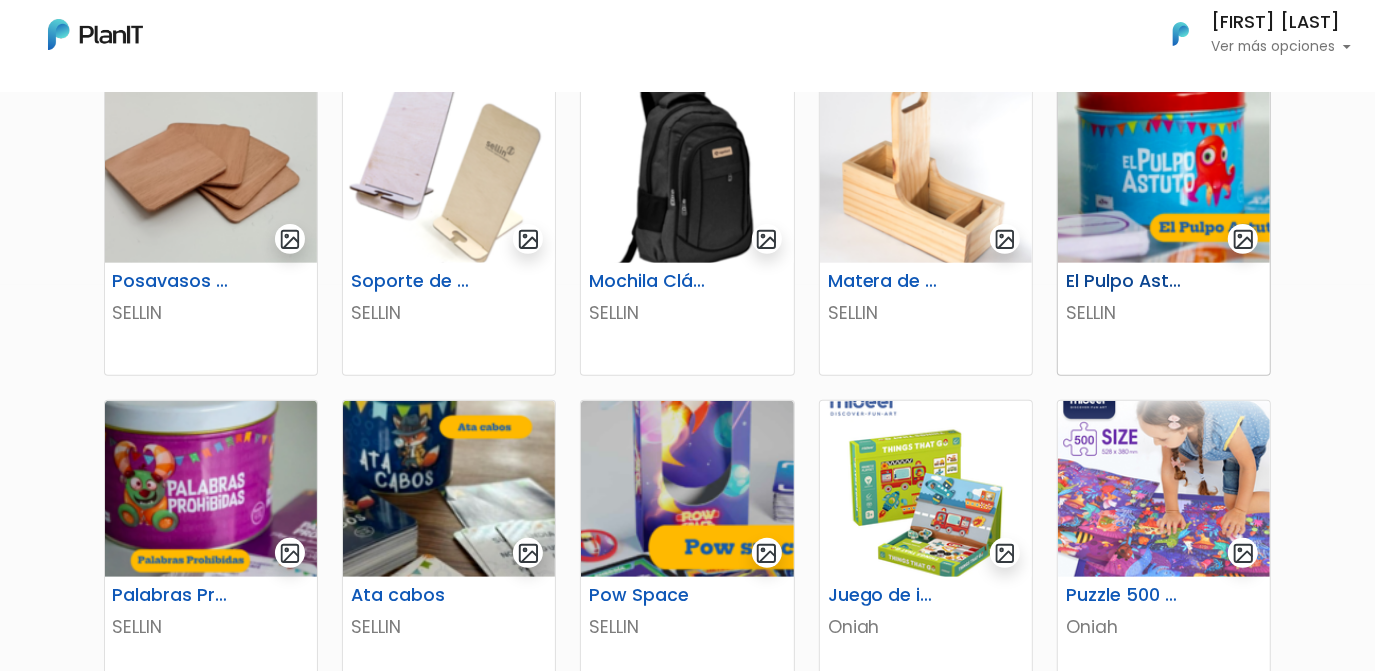 click at bounding box center (1164, 175) 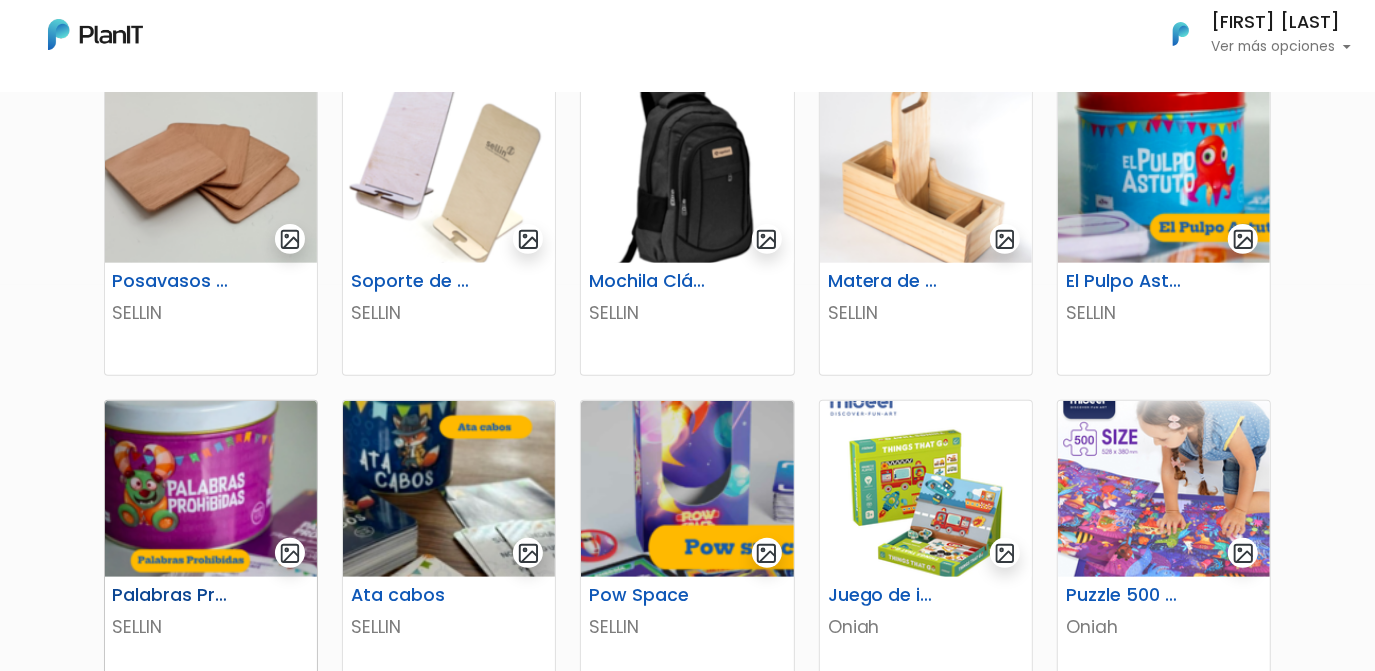 click at bounding box center (211, 489) 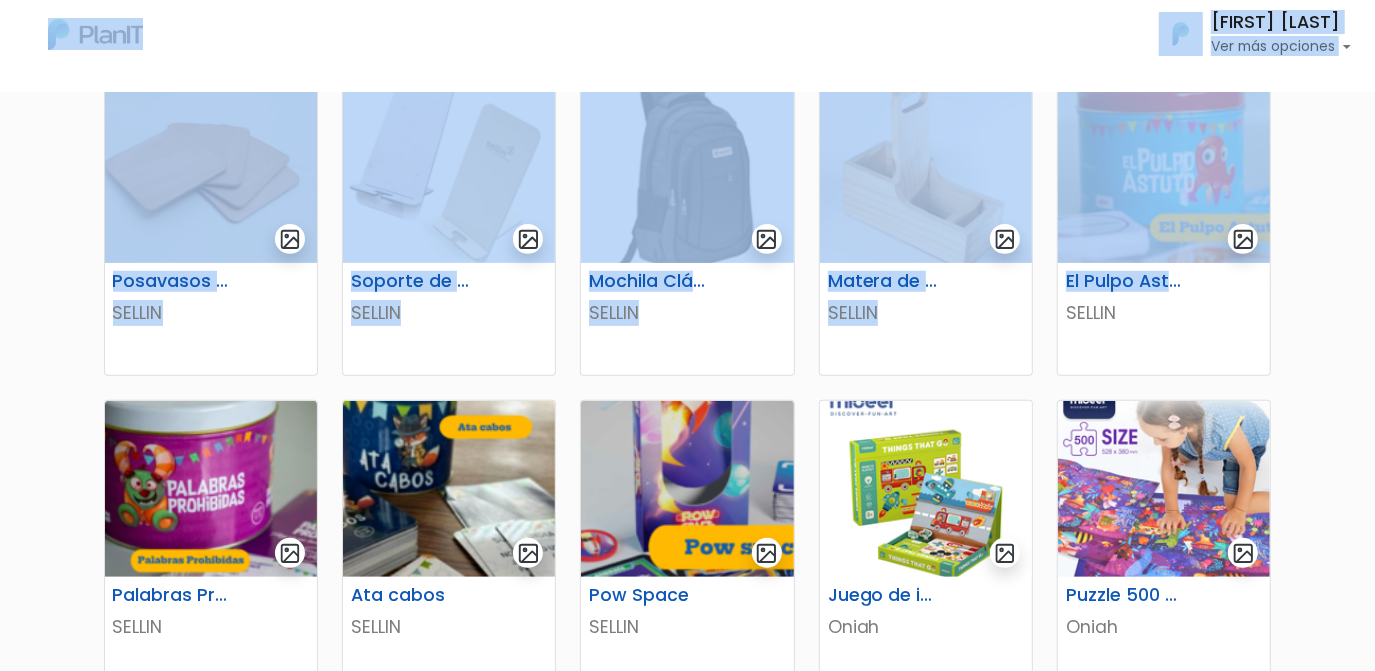 drag, startPoint x: 1369, startPoint y: 289, endPoint x: 1392, endPoint y: 387, distance: 100.6628 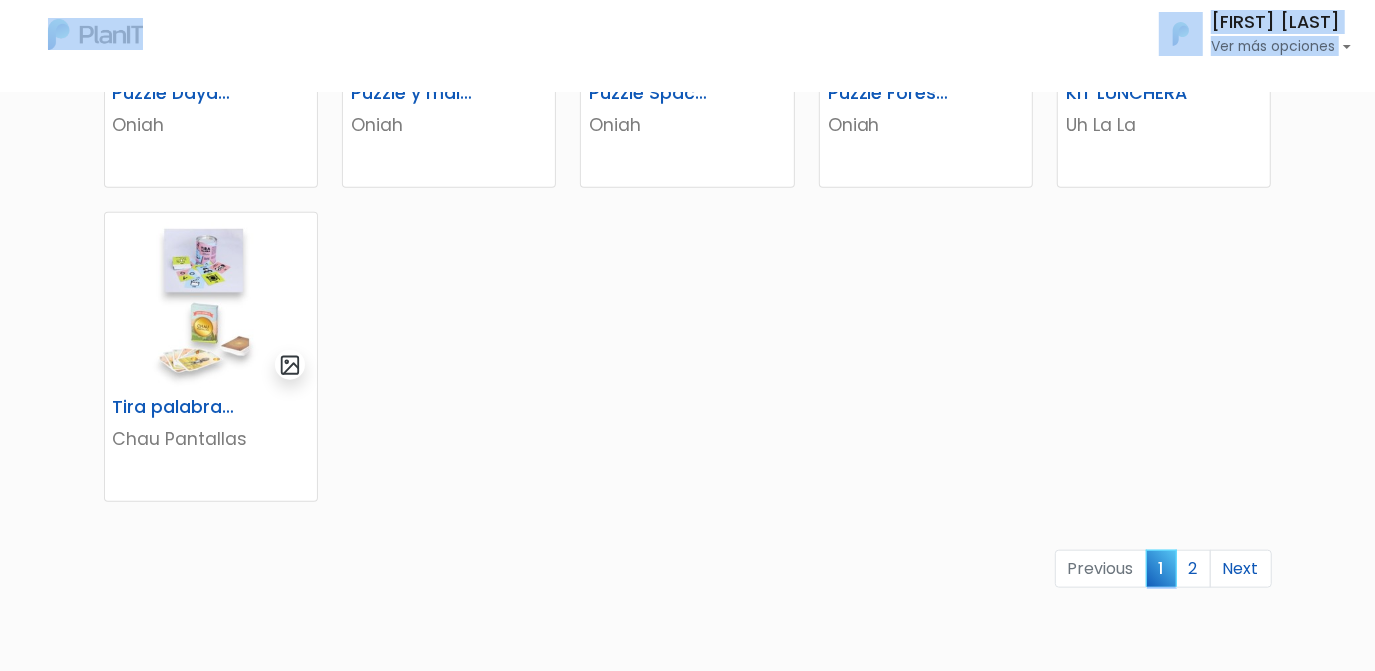 scroll, scrollTop: 1204, scrollLeft: 0, axis: vertical 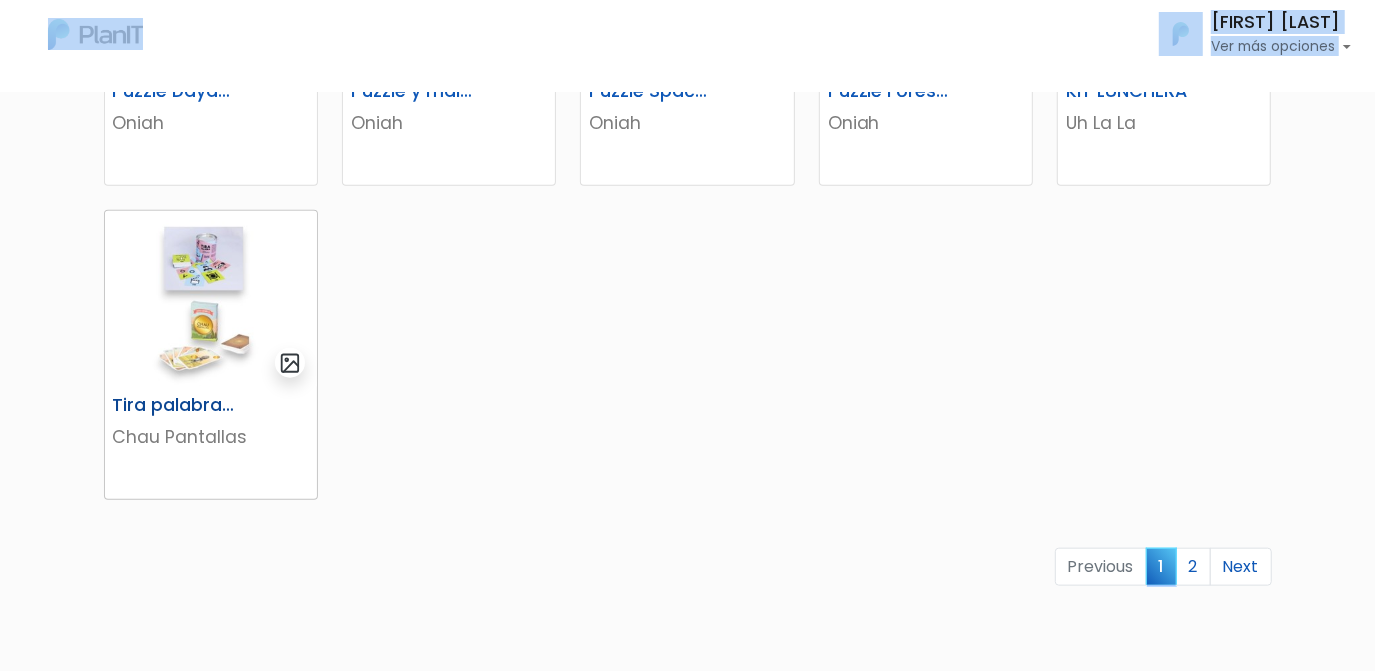 click at bounding box center [211, 299] 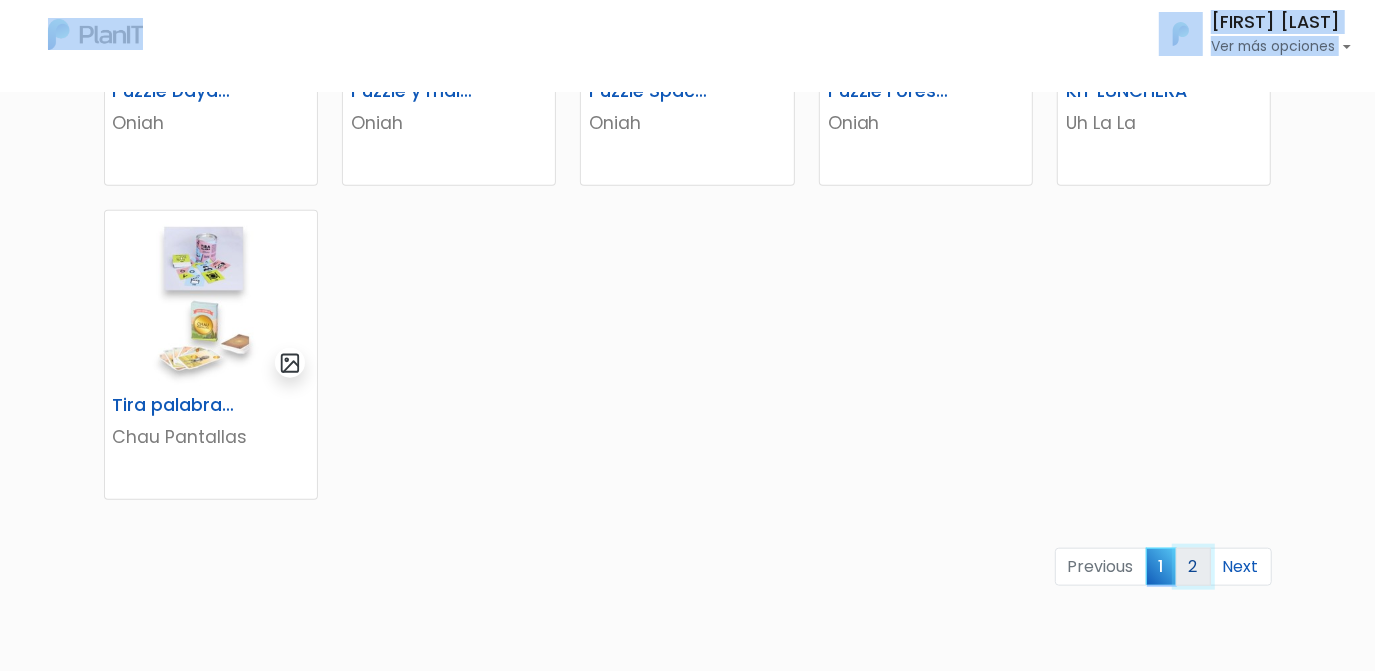 click on "2" at bounding box center (1193, 567) 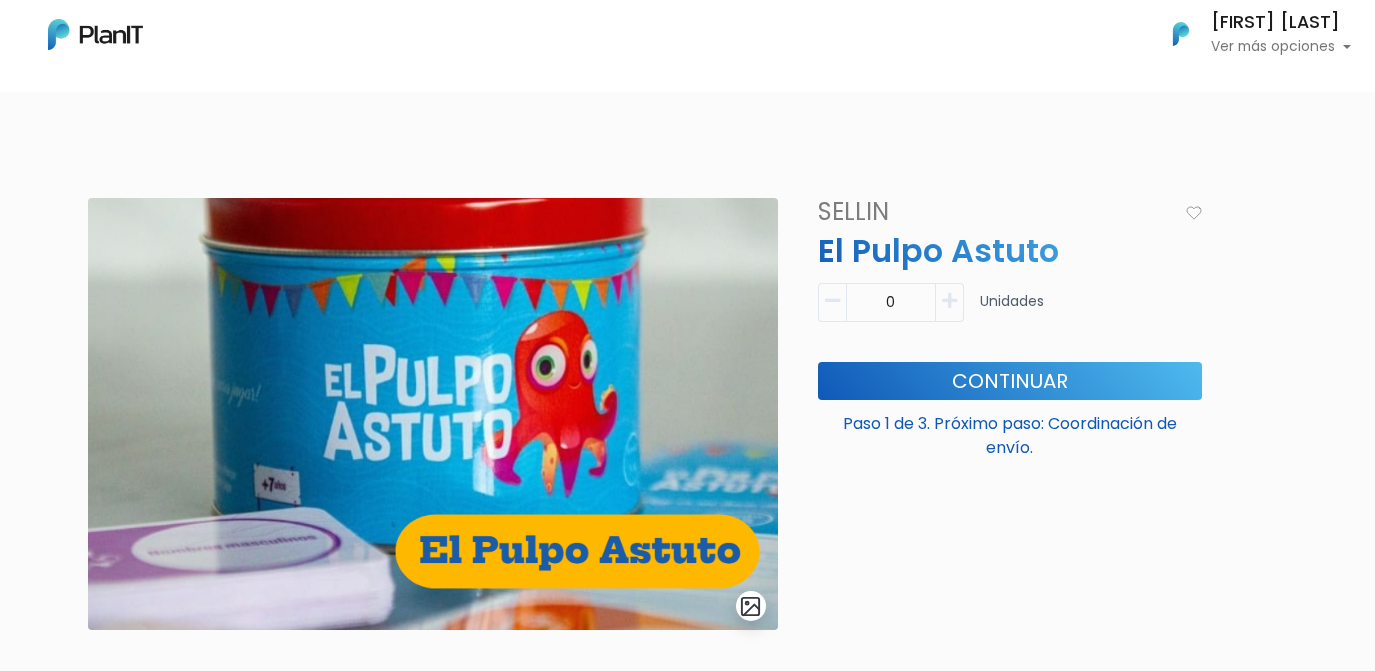 scroll, scrollTop: 0, scrollLeft: 0, axis: both 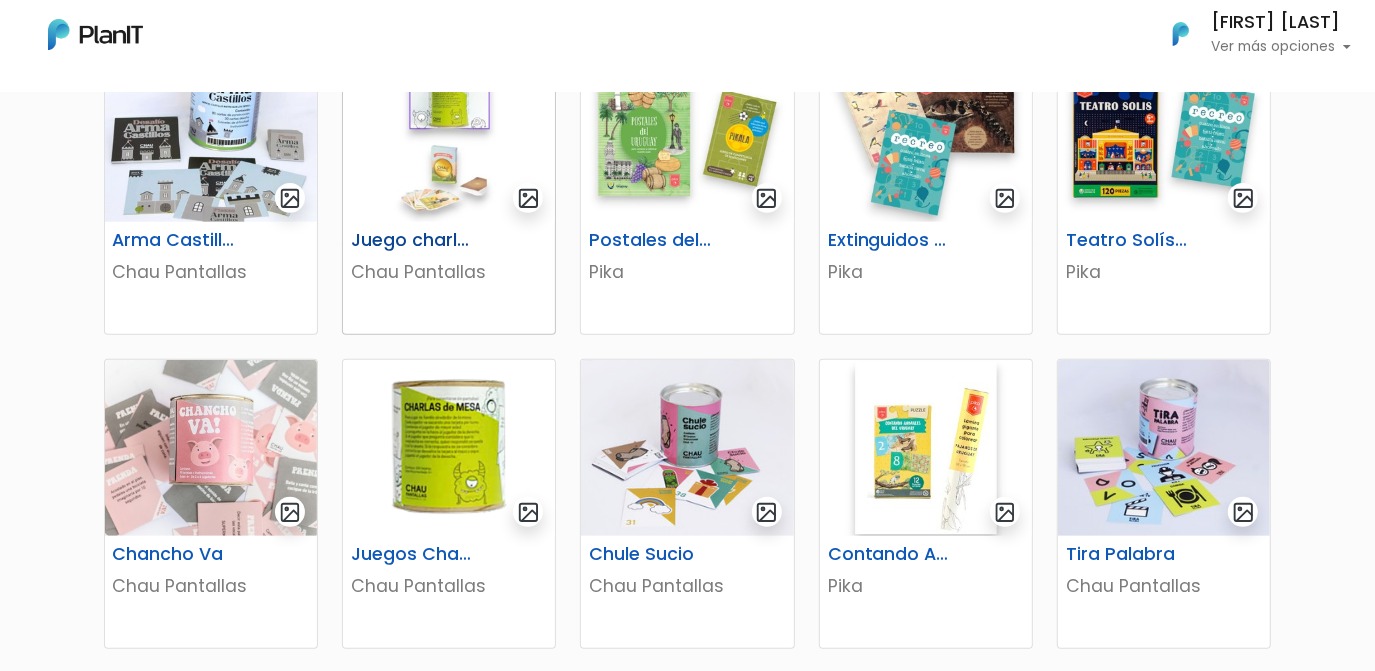 click at bounding box center (449, 134) 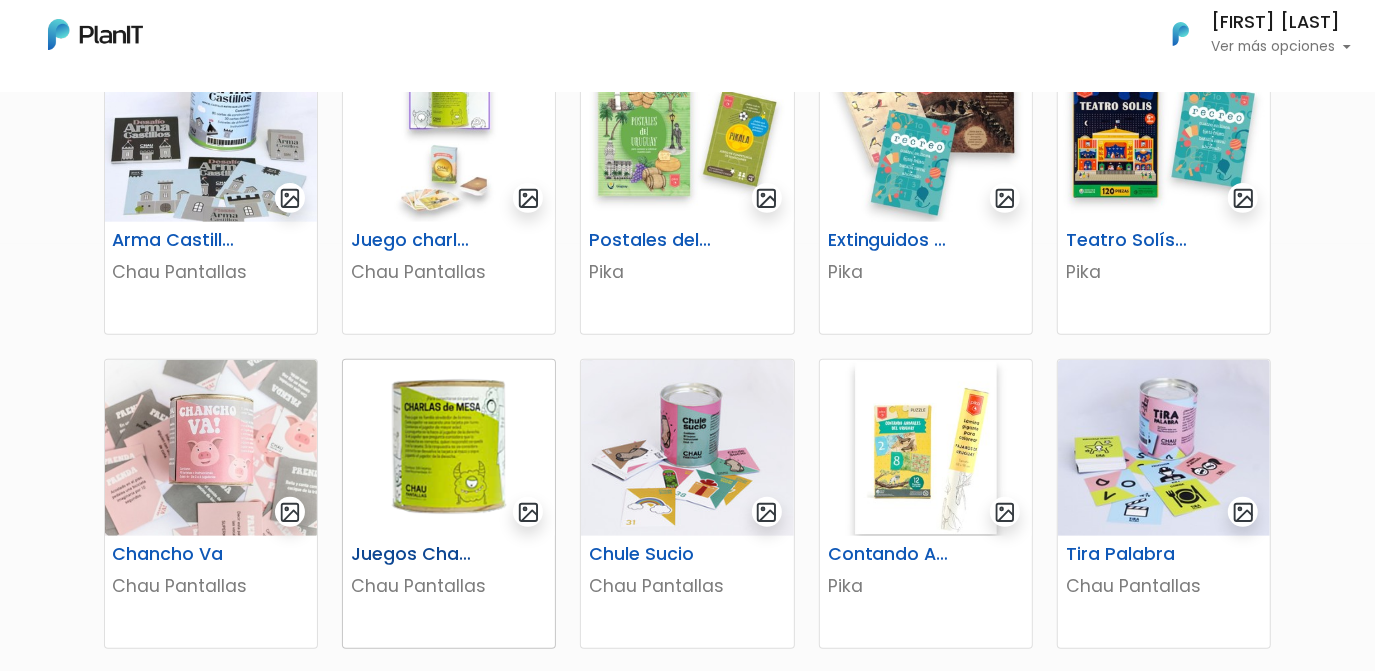 click at bounding box center (449, 448) 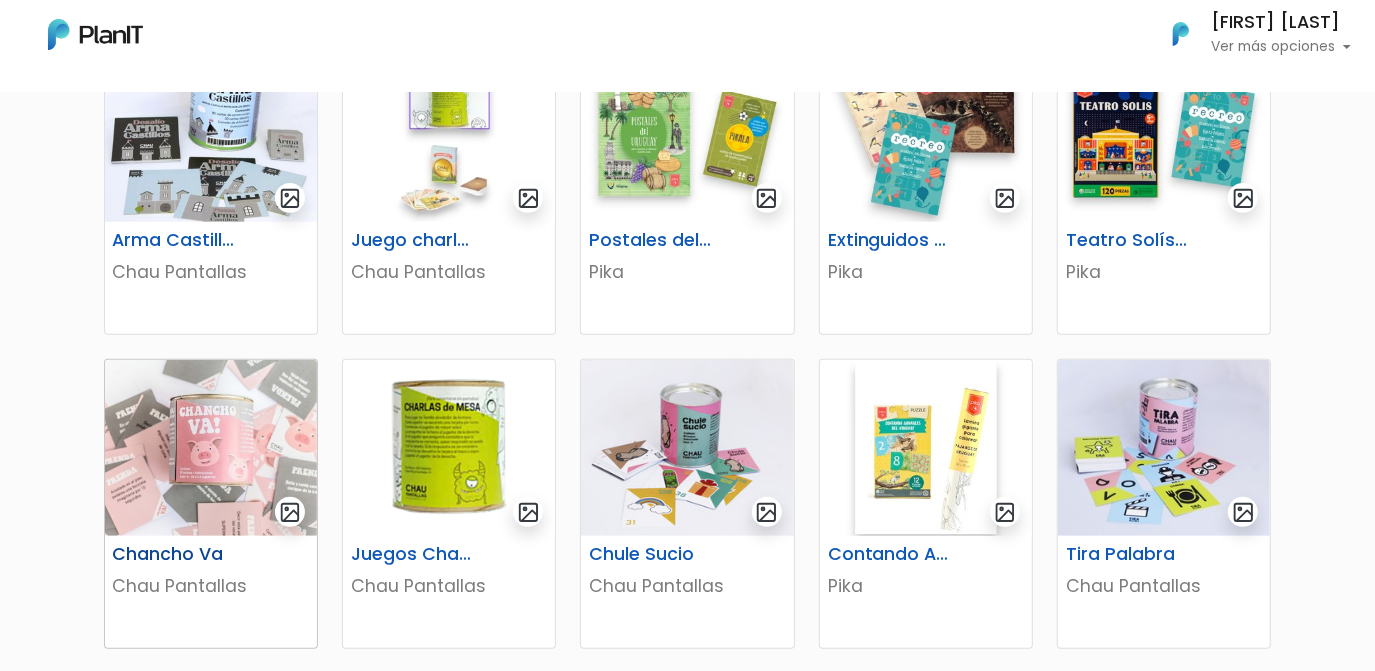 click at bounding box center [211, 448] 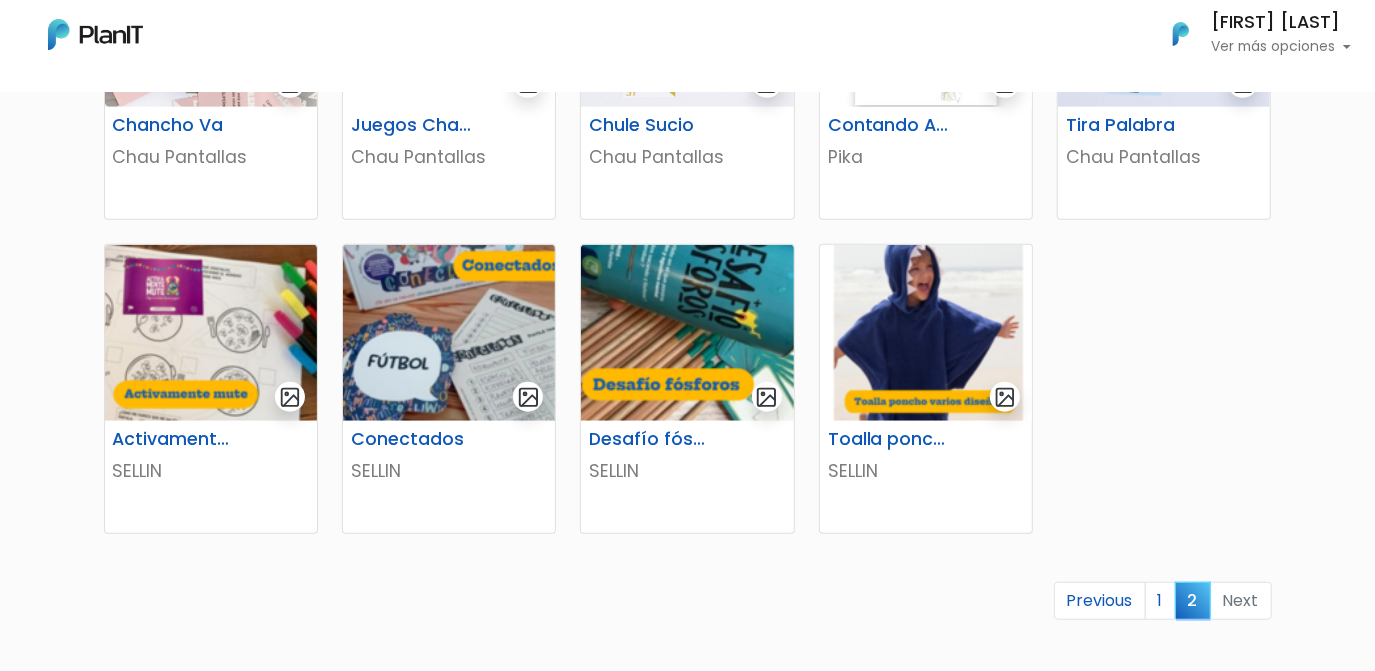 scroll, scrollTop: 865, scrollLeft: 0, axis: vertical 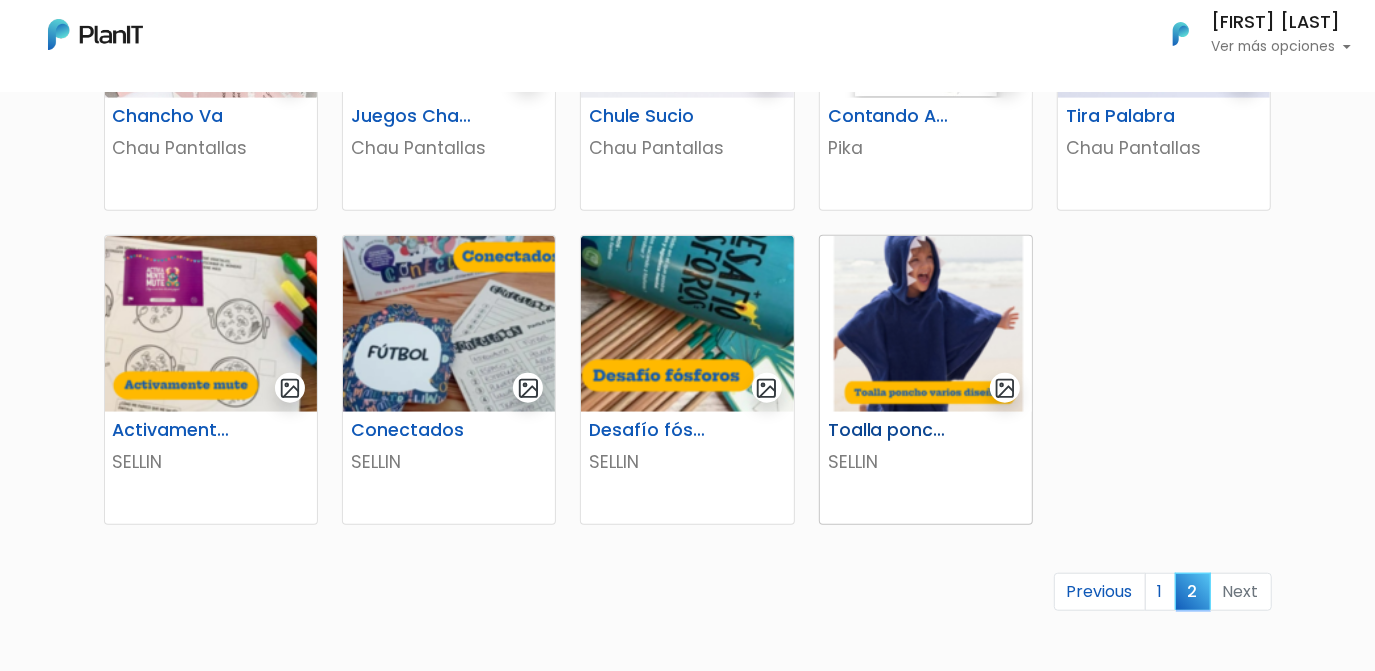 click at bounding box center (926, 324) 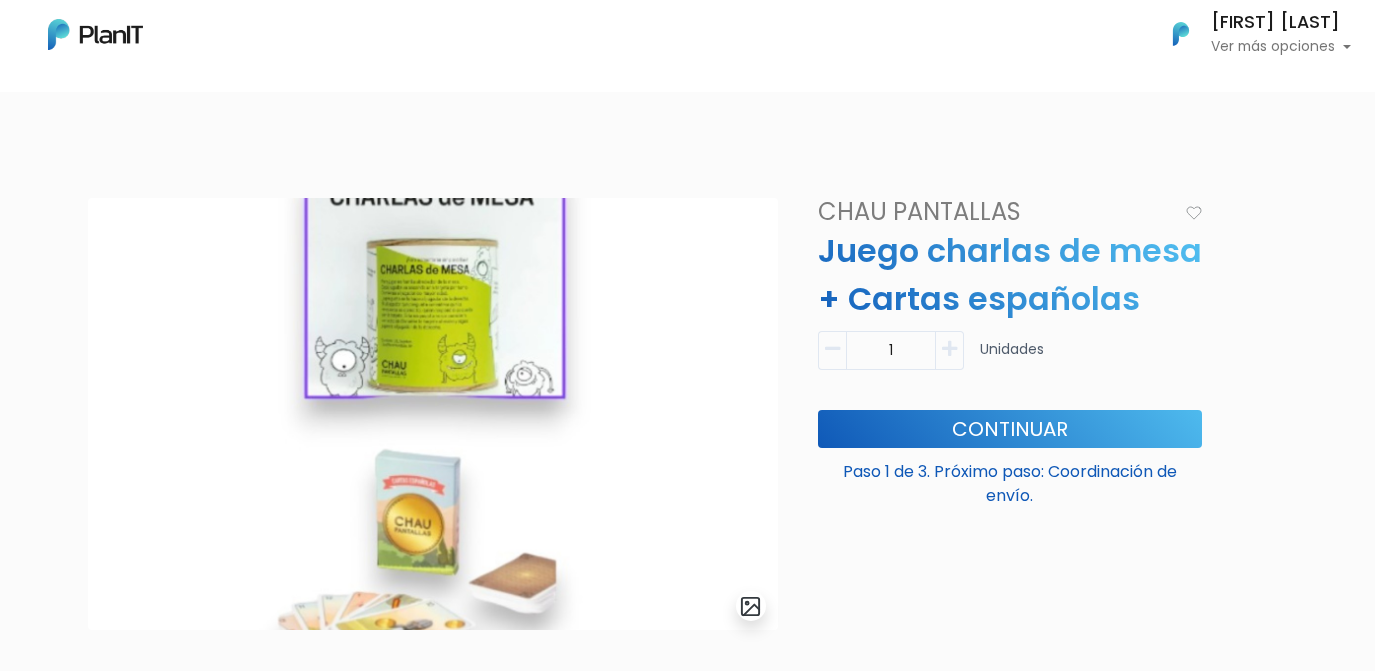 scroll, scrollTop: 0, scrollLeft: 0, axis: both 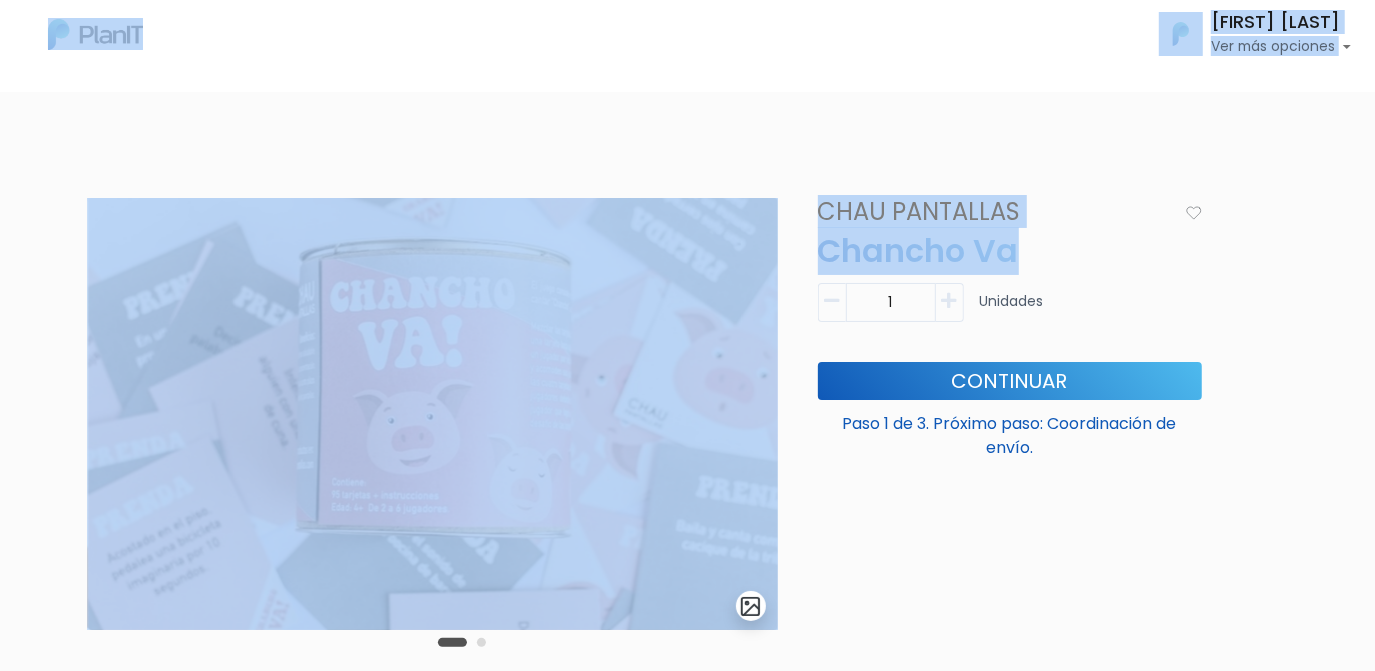drag, startPoint x: 1367, startPoint y: 101, endPoint x: 1392, endPoint y: 226, distance: 127.47549 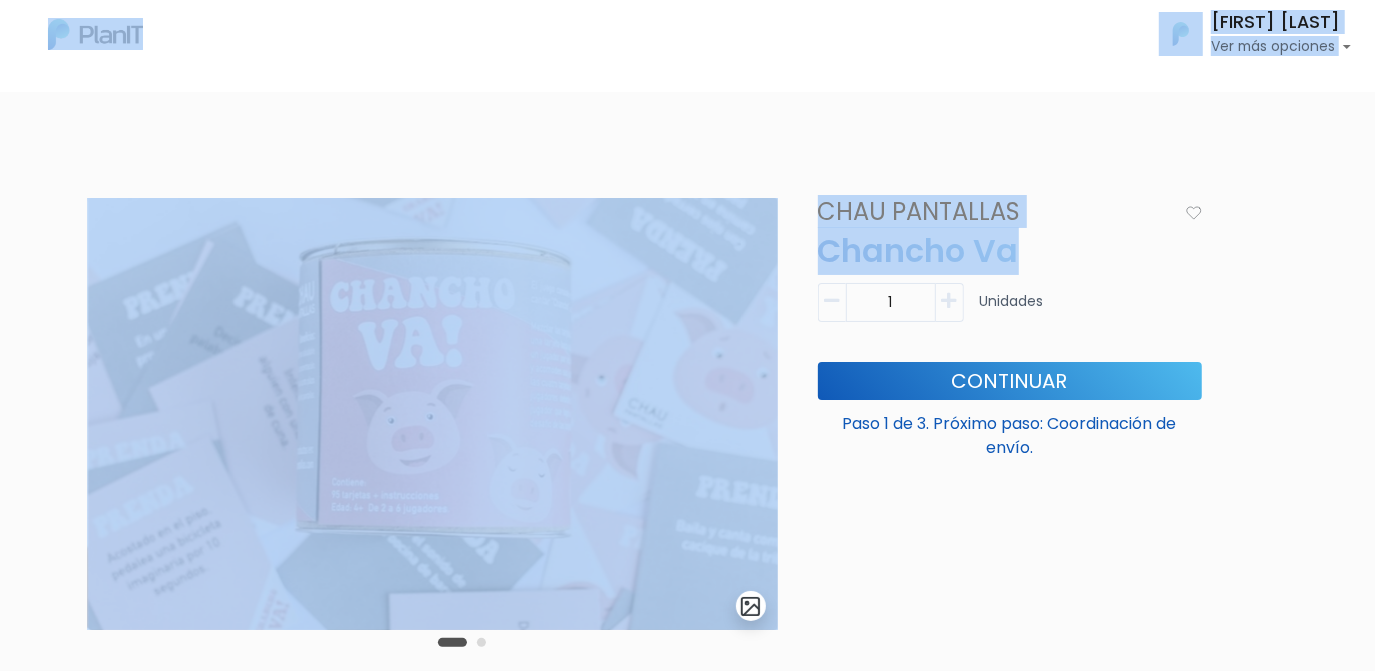 drag, startPoint x: 1392, startPoint y: 226, endPoint x: 1306, endPoint y: 201, distance: 89.560036 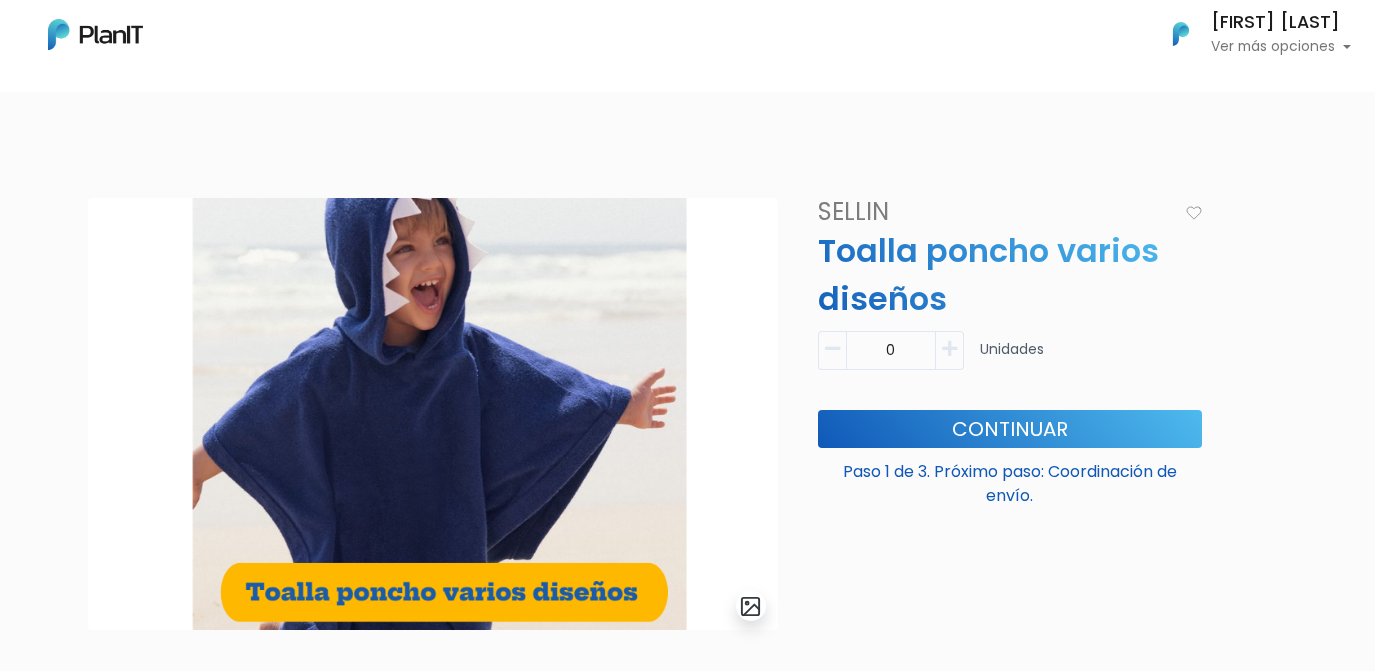 scroll, scrollTop: 0, scrollLeft: 0, axis: both 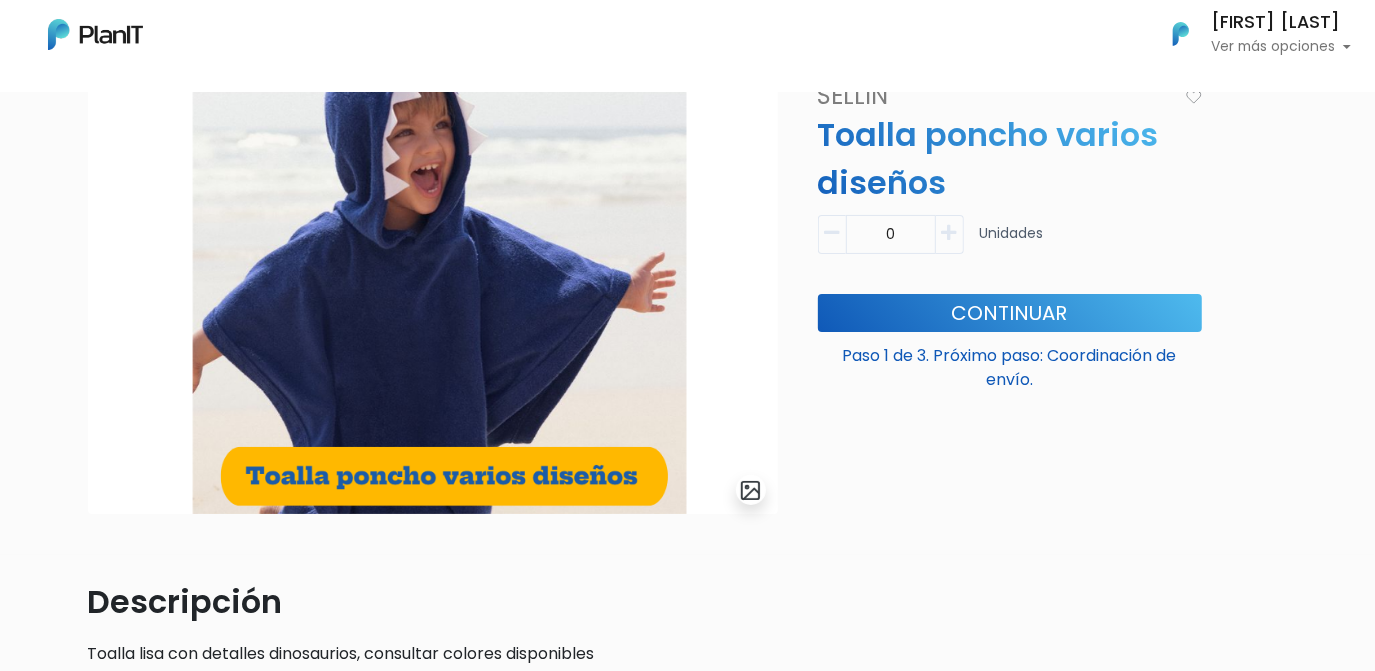 click at bounding box center (433, 298) 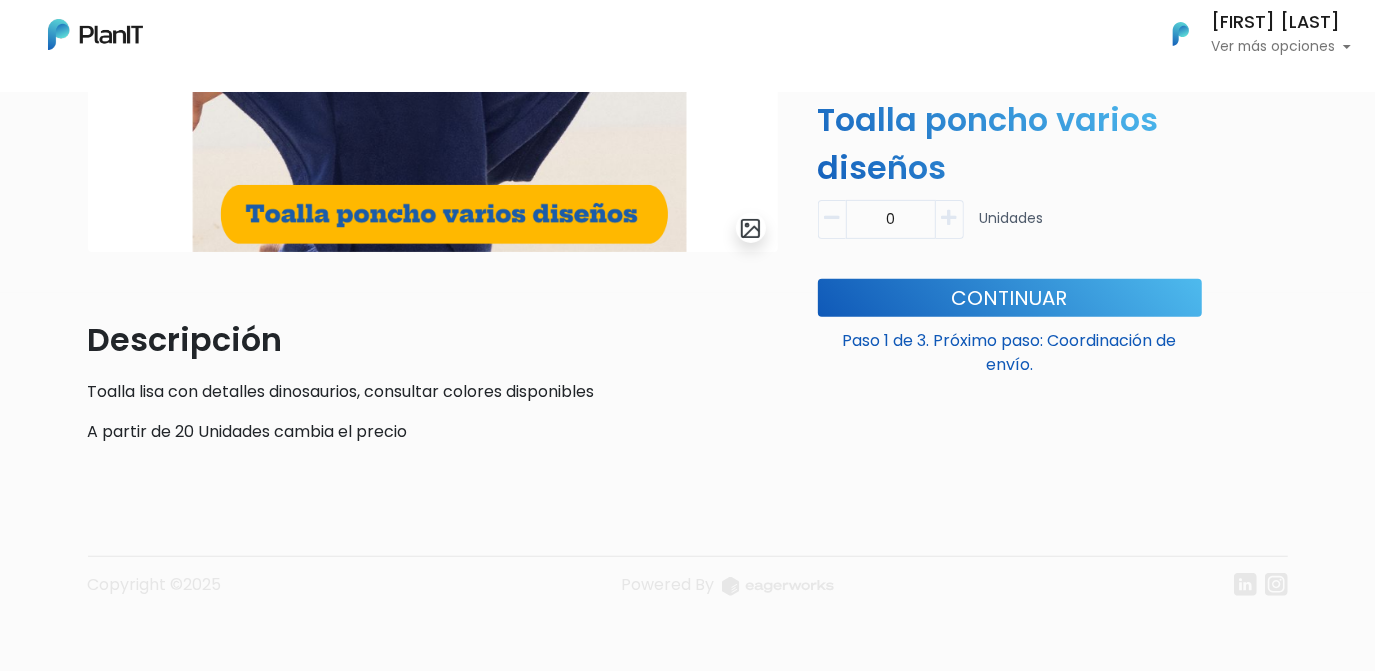 scroll, scrollTop: 381, scrollLeft: 0, axis: vertical 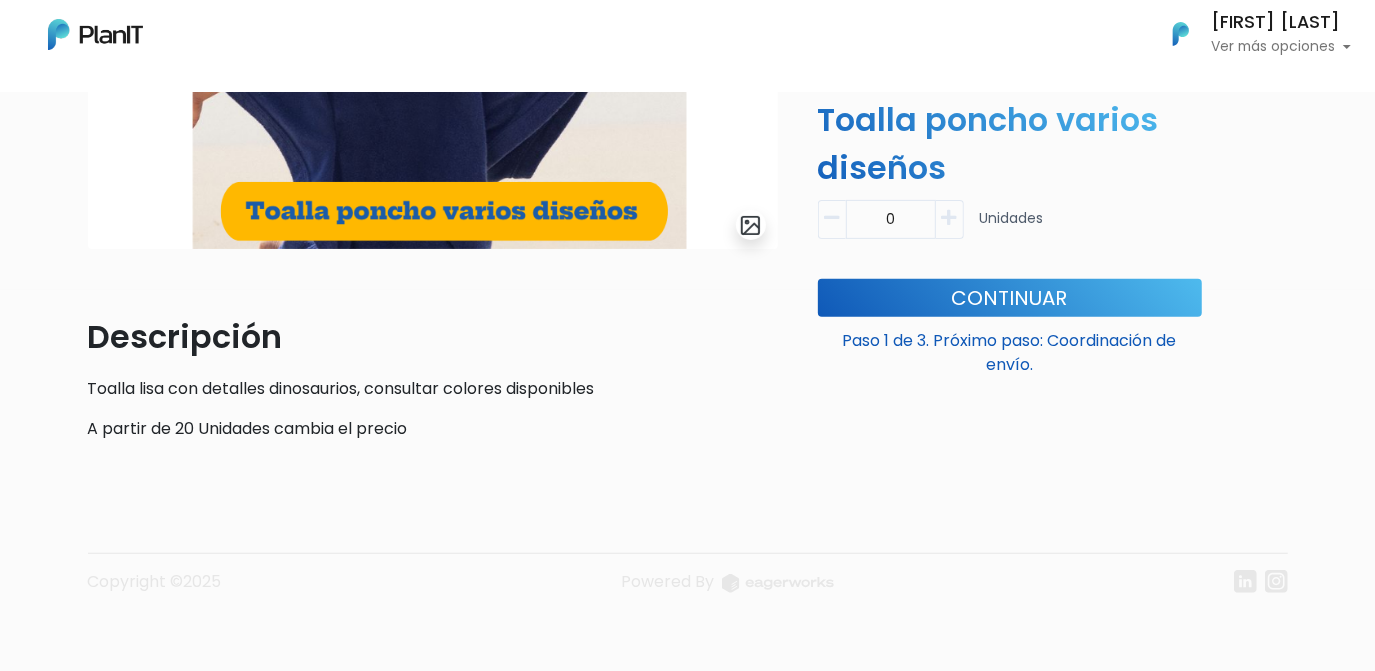type 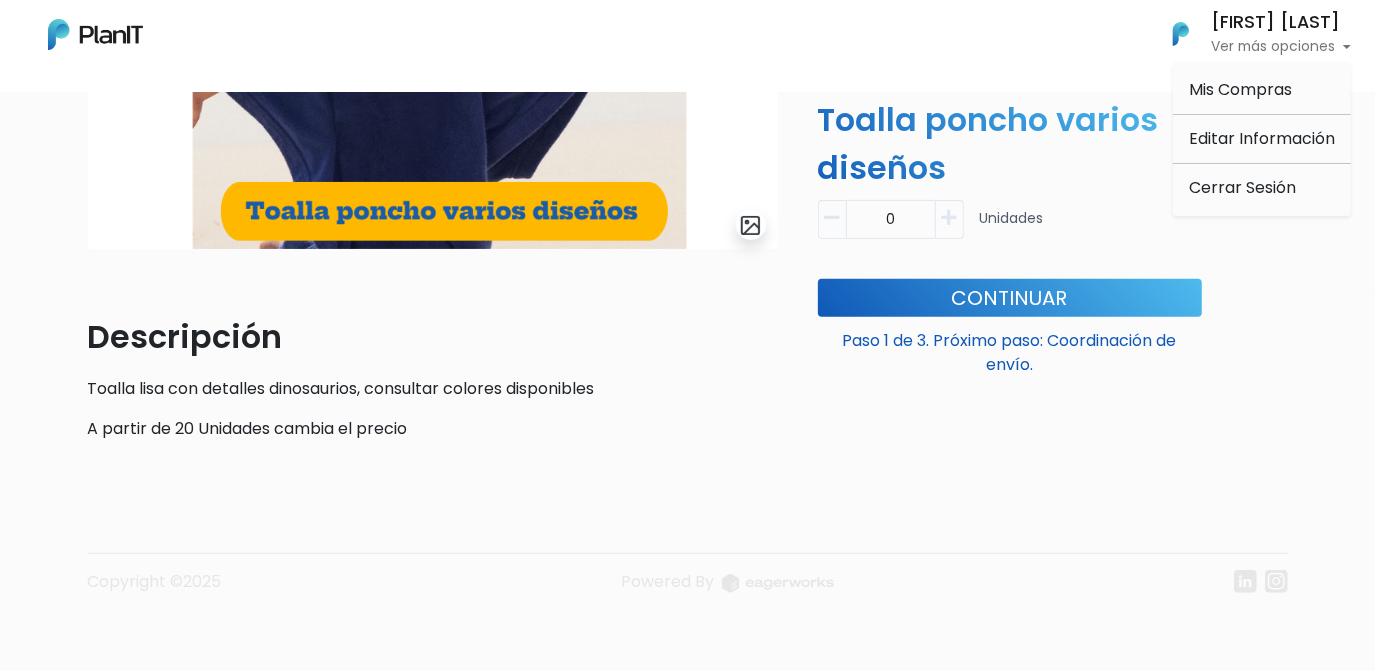 click at bounding box center [95, 34] 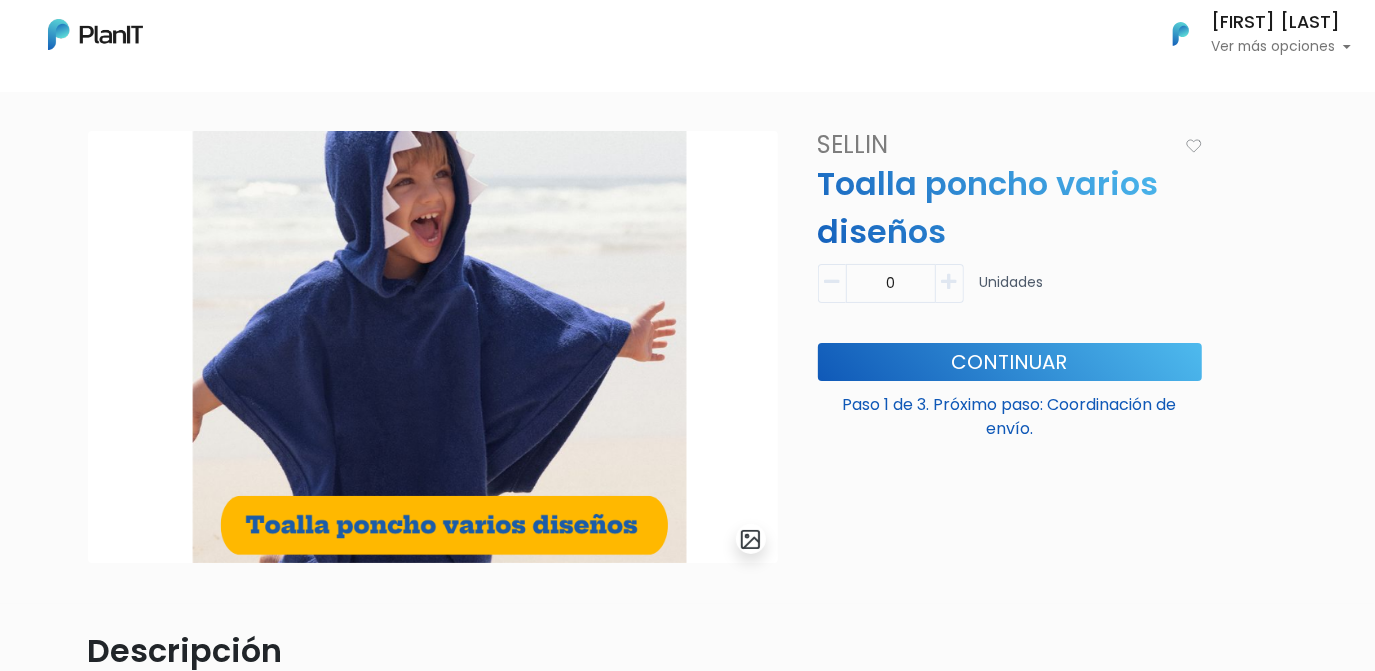 scroll, scrollTop: 66, scrollLeft: 0, axis: vertical 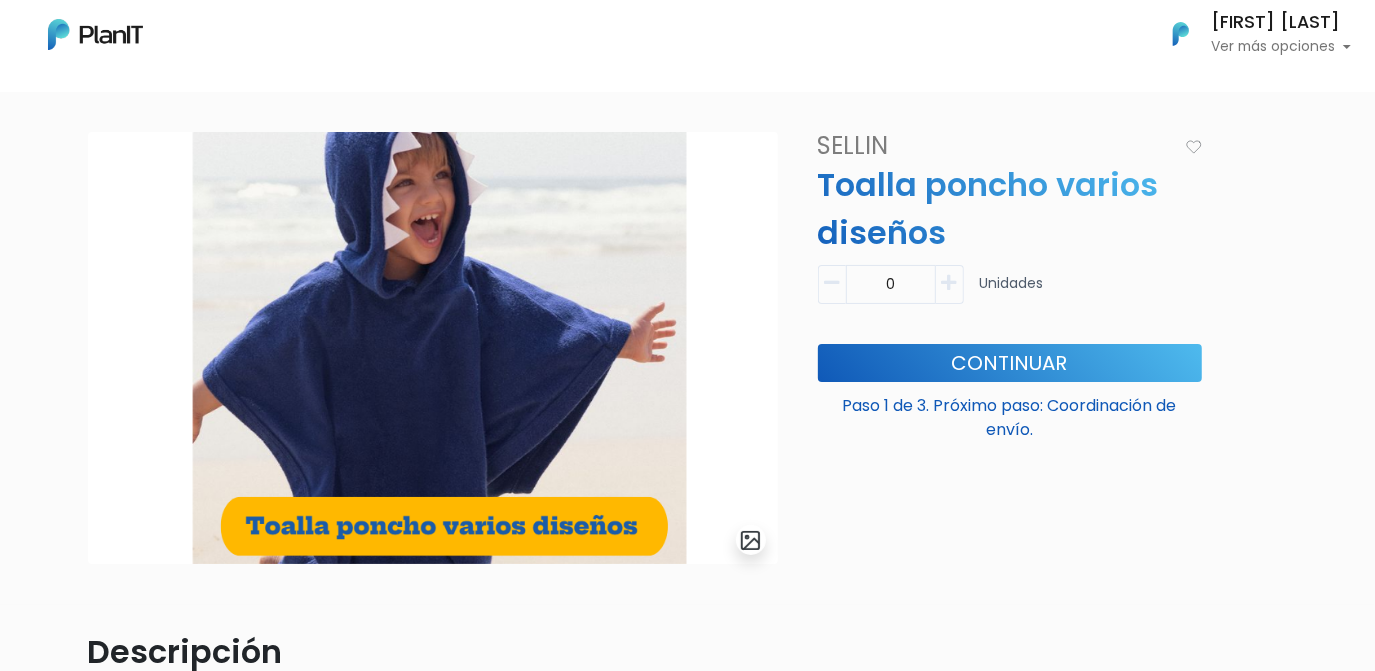drag, startPoint x: 908, startPoint y: 285, endPoint x: 857, endPoint y: 284, distance: 51.009804 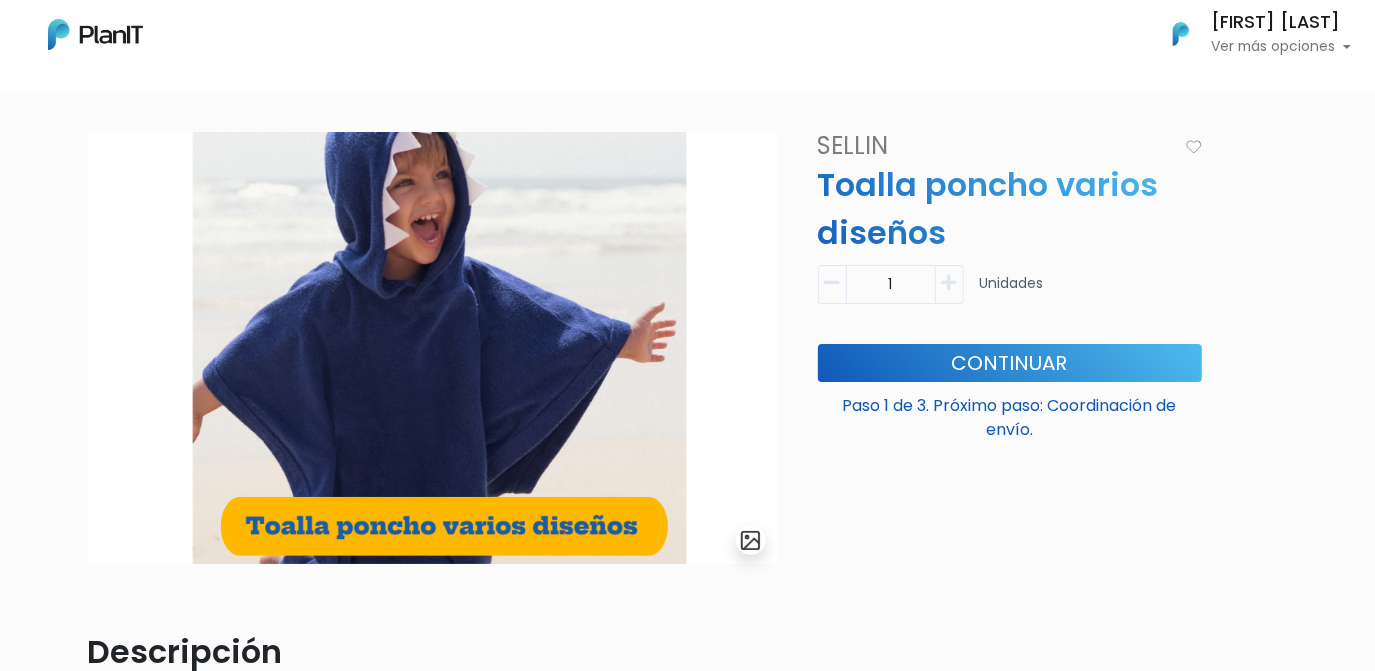 type on "1" 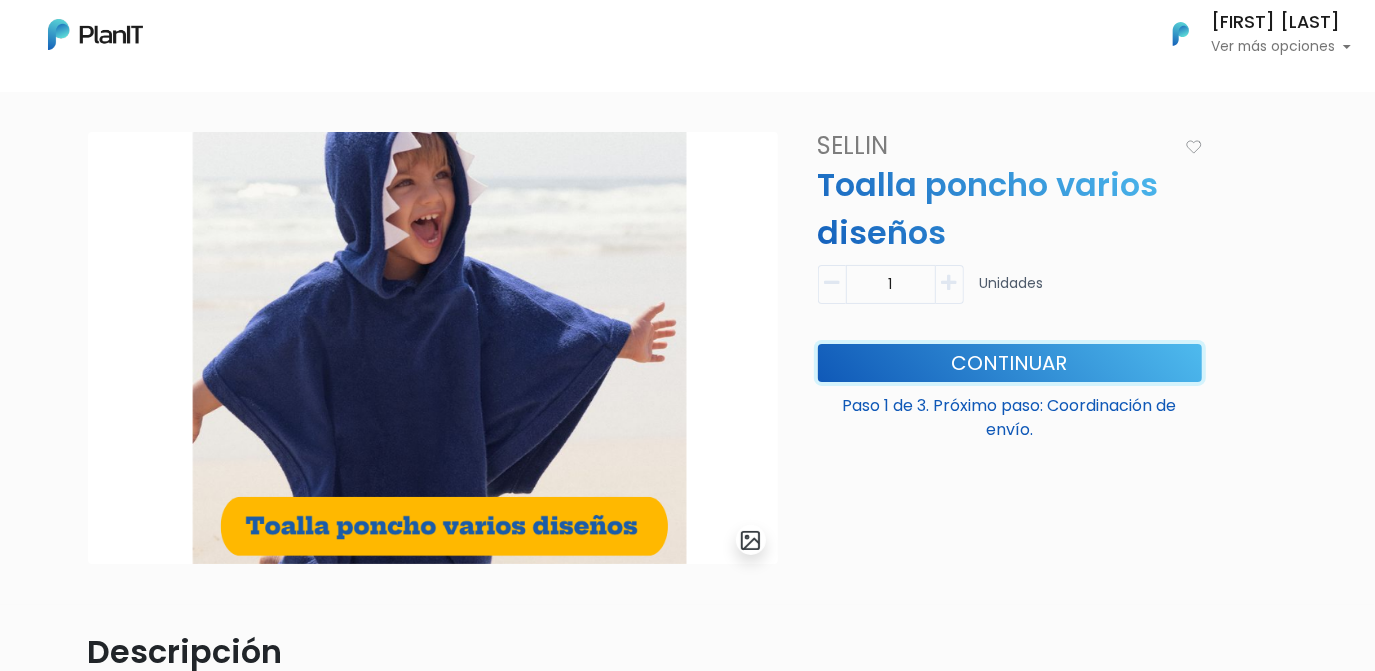 click on "Continuar" at bounding box center (1010, 363) 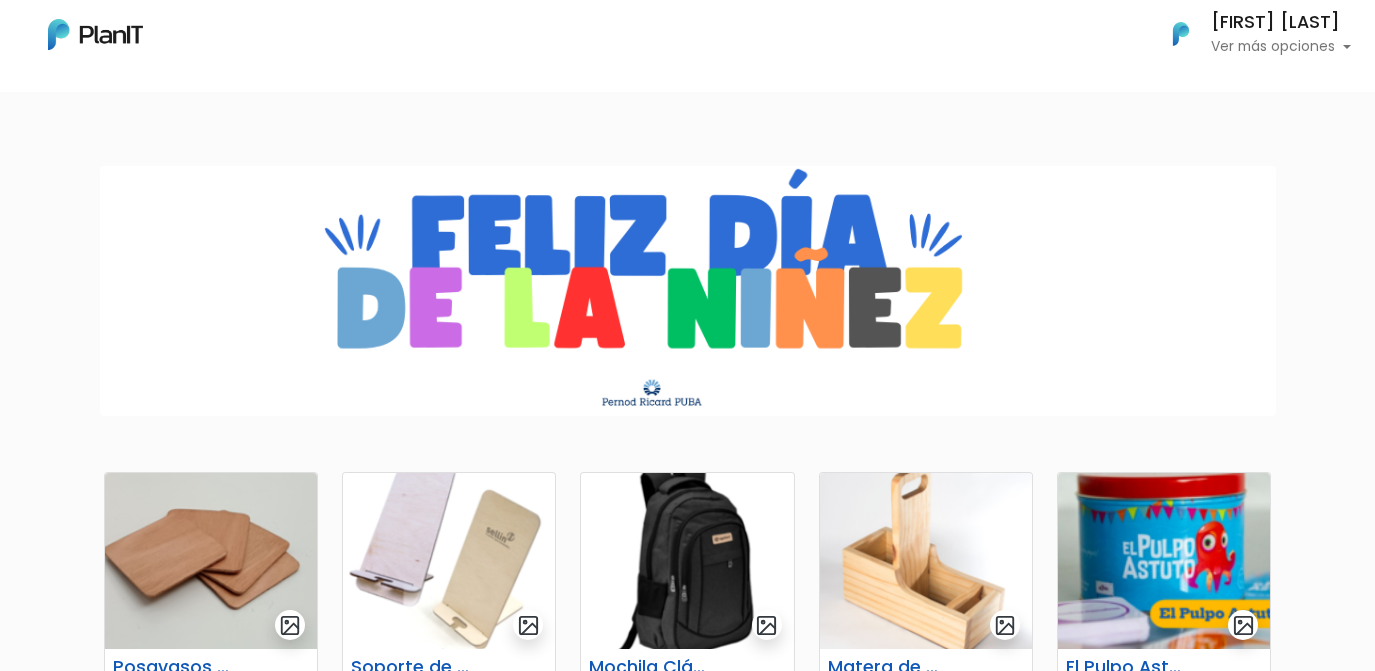 scroll, scrollTop: 0, scrollLeft: 0, axis: both 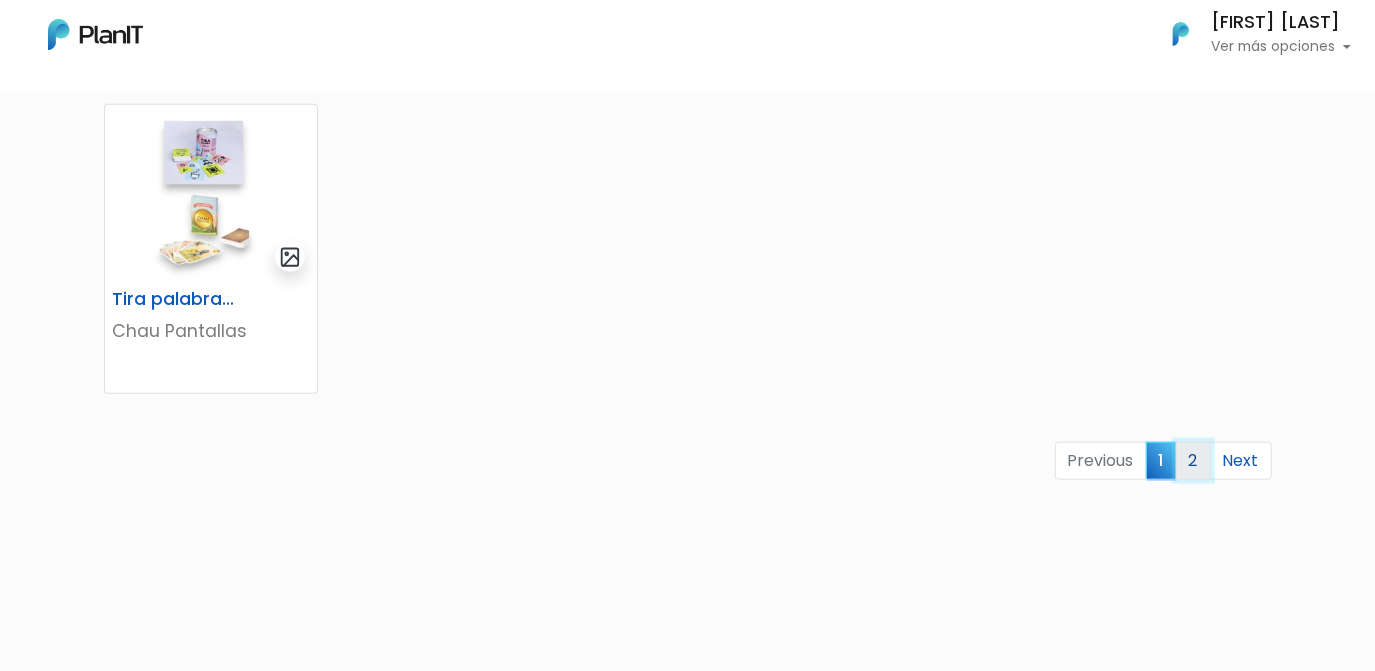 click on "2" at bounding box center [1193, 461] 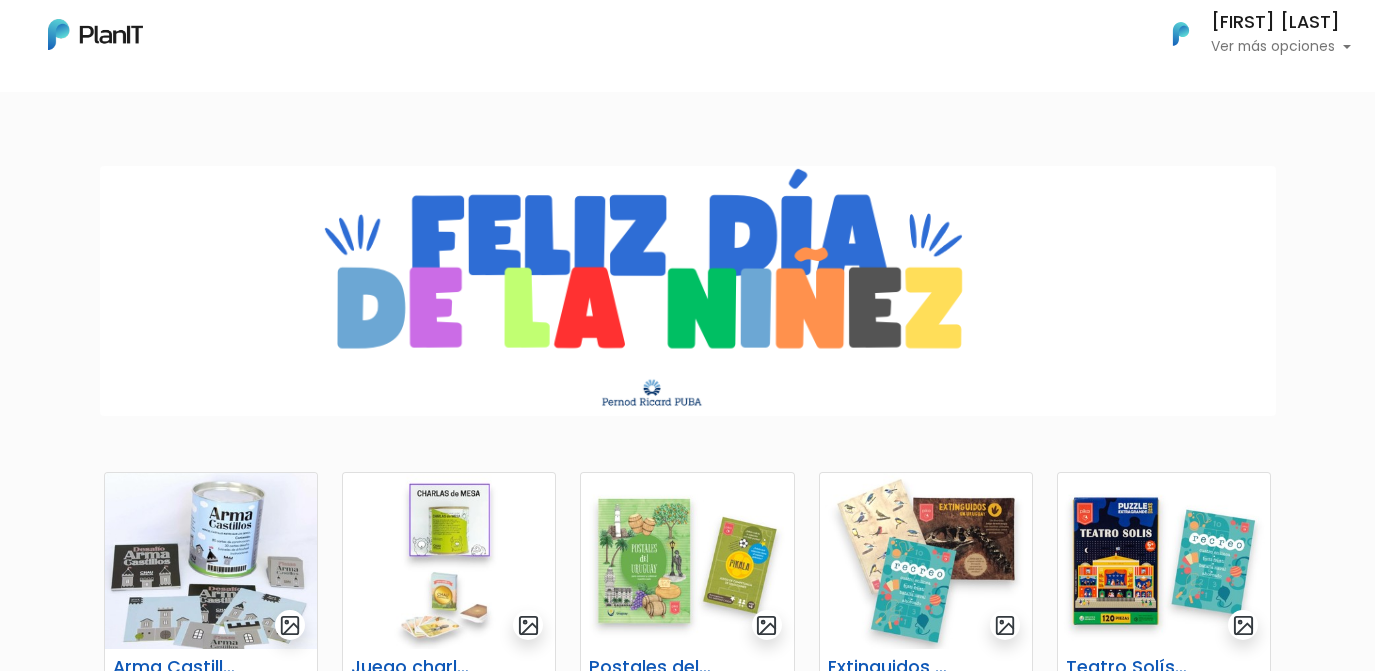 scroll, scrollTop: 0, scrollLeft: 0, axis: both 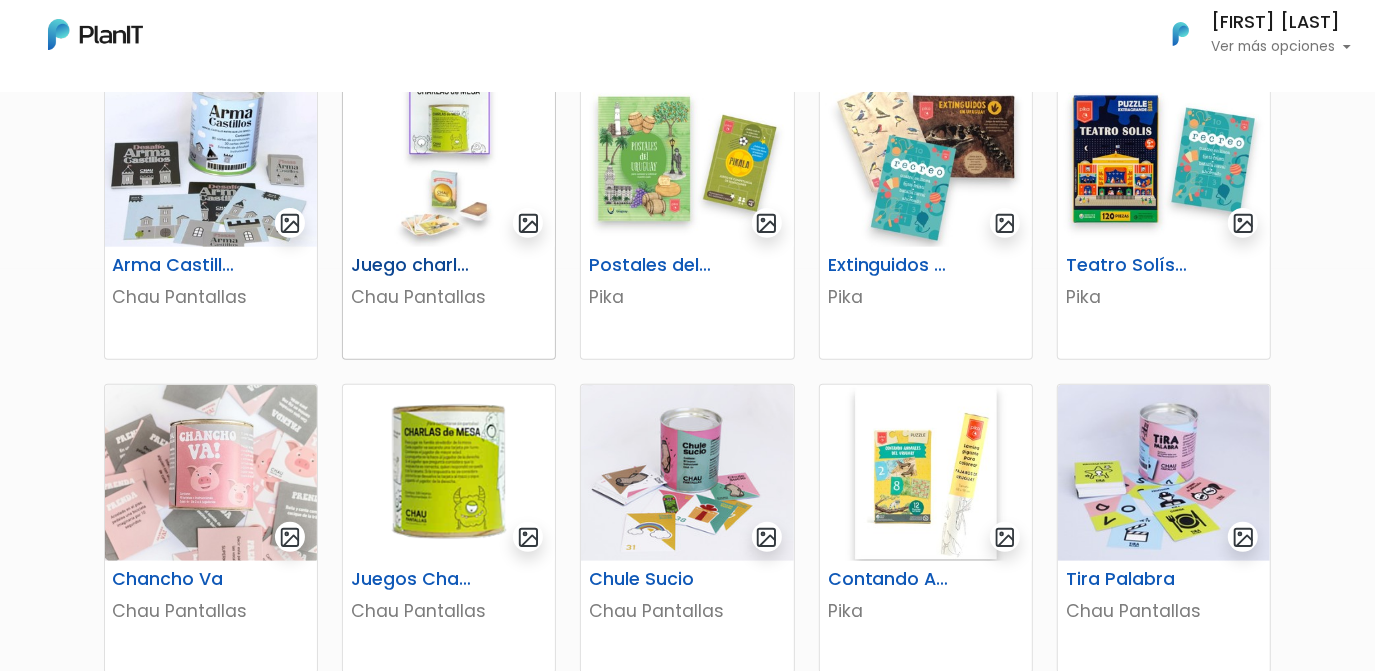 click at bounding box center (449, 159) 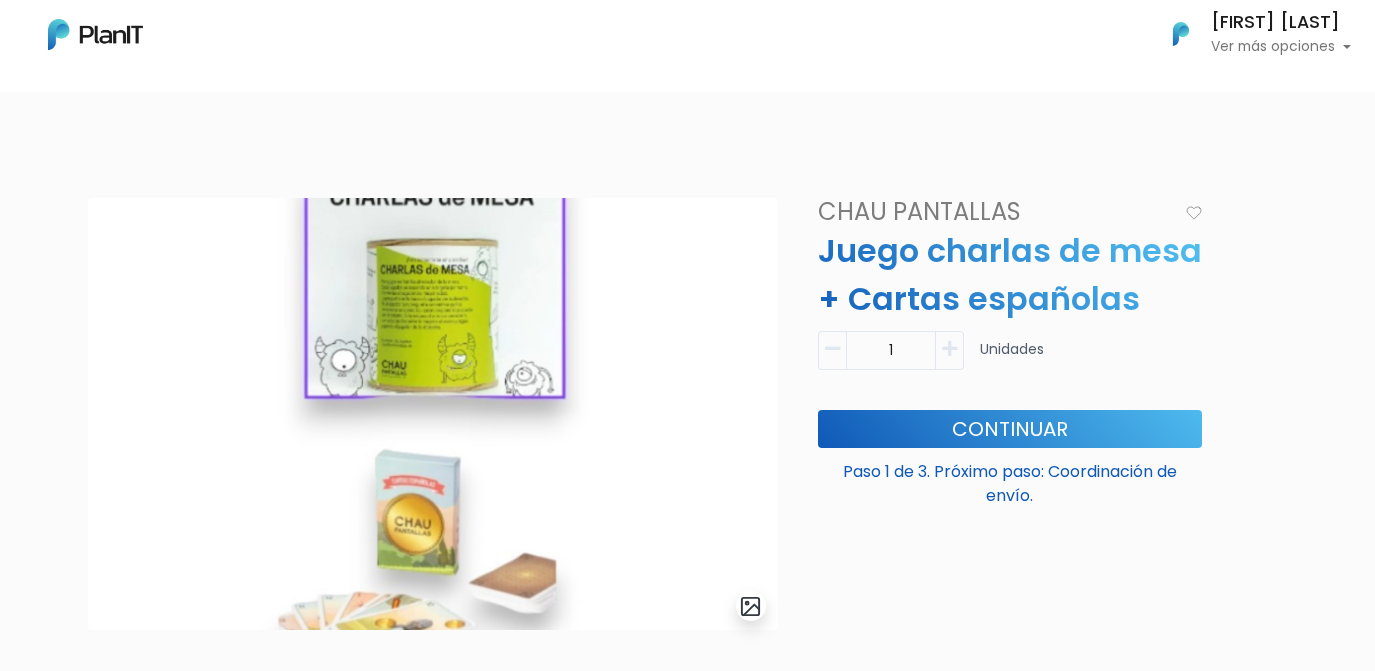 scroll, scrollTop: 0, scrollLeft: 0, axis: both 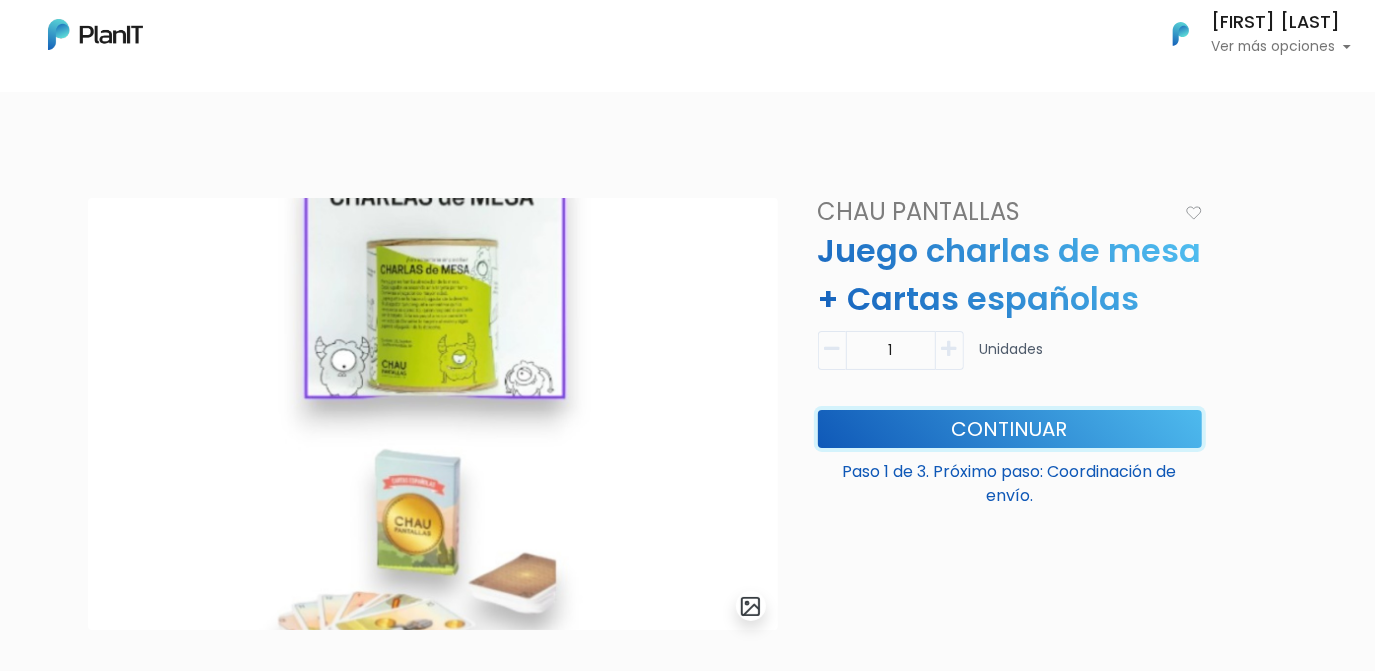 click on "Continuar" at bounding box center (1010, 429) 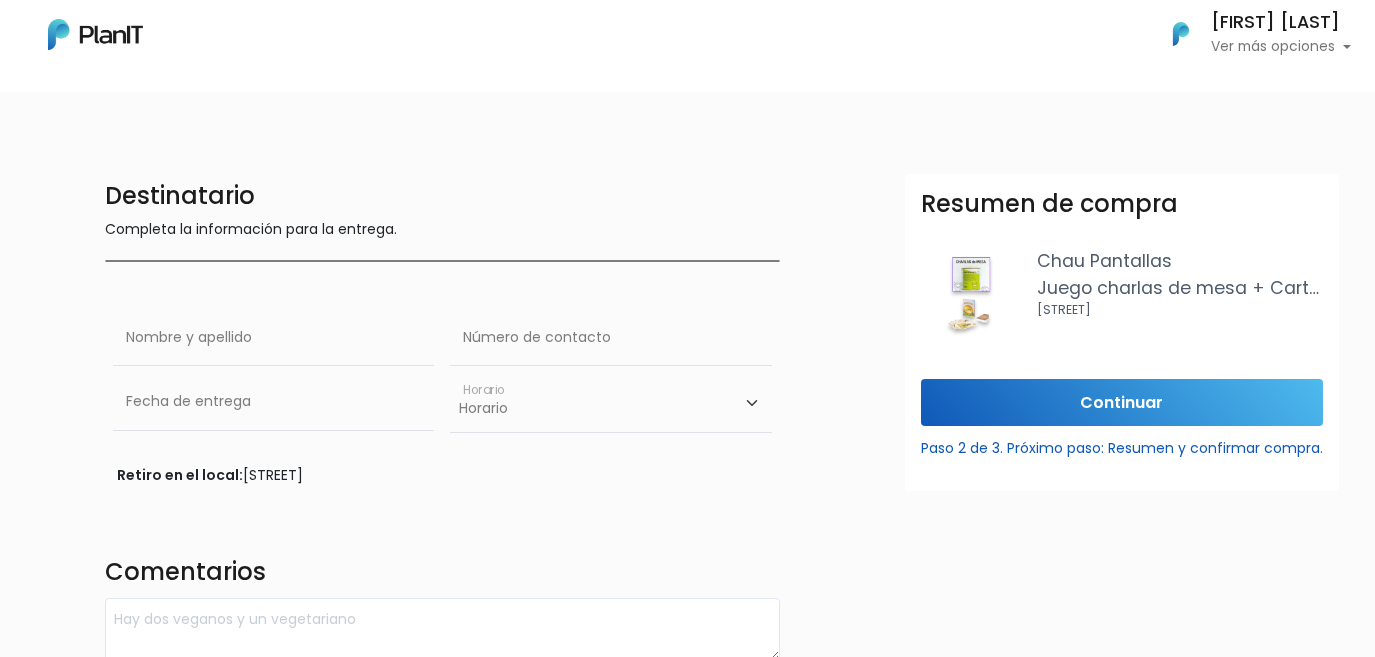 scroll, scrollTop: 0, scrollLeft: 0, axis: both 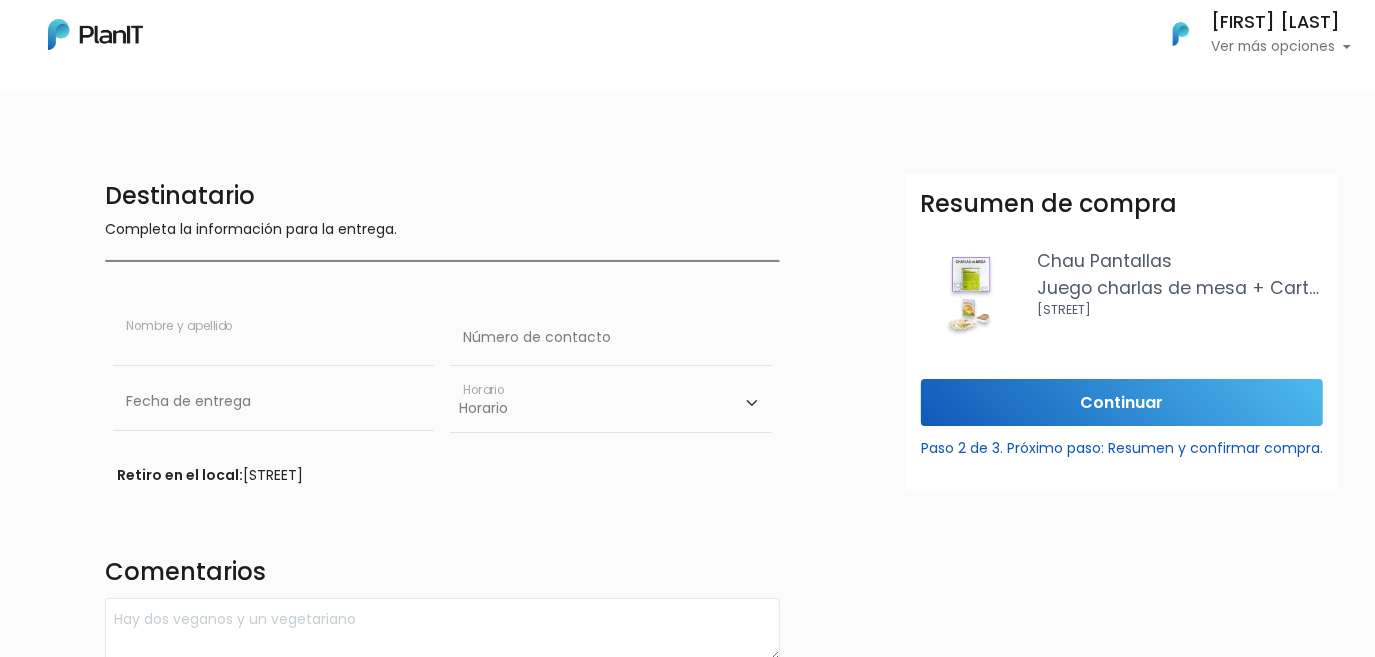 click at bounding box center [274, 338] 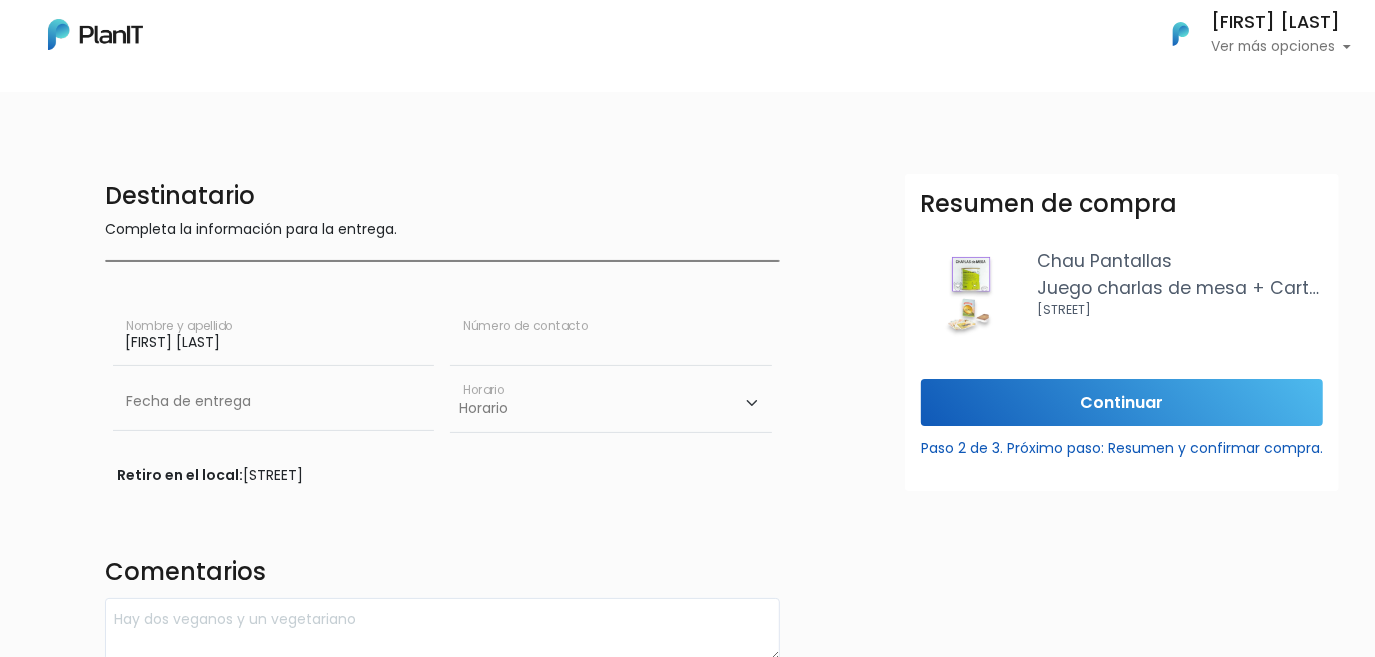 type on "097759272" 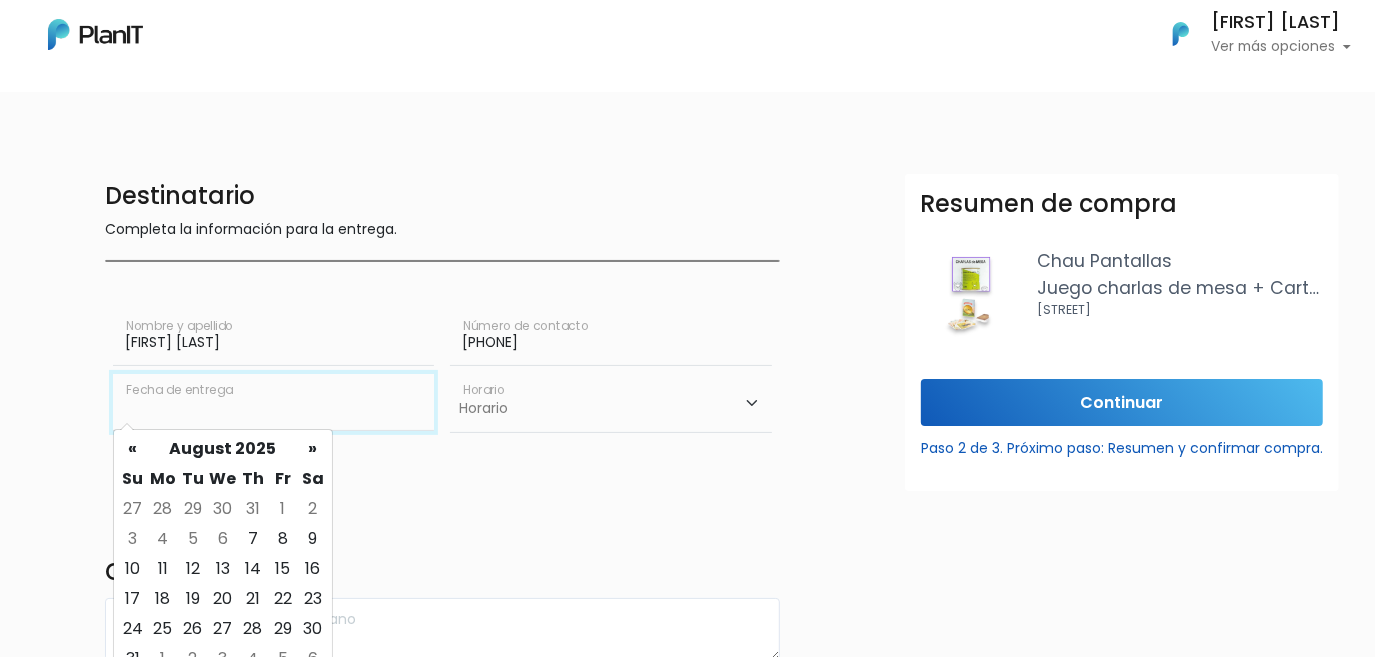 click at bounding box center [274, 402] 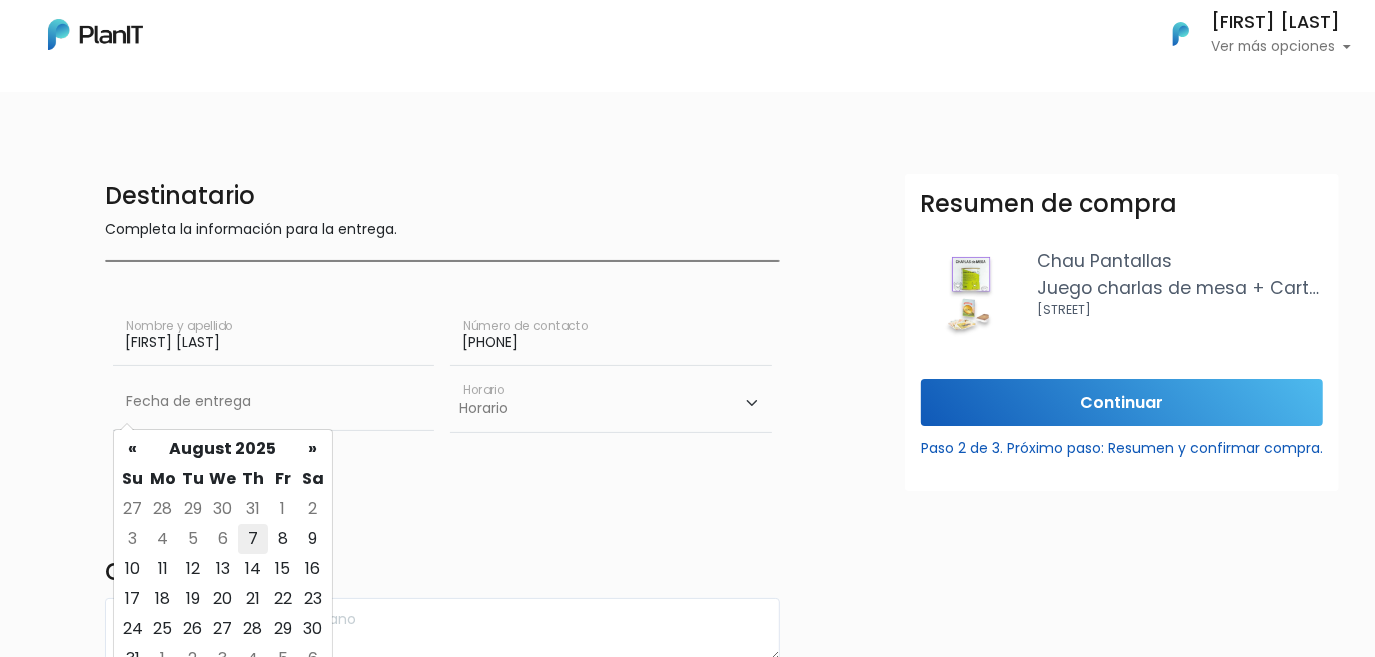 click on "7" at bounding box center (253, 539) 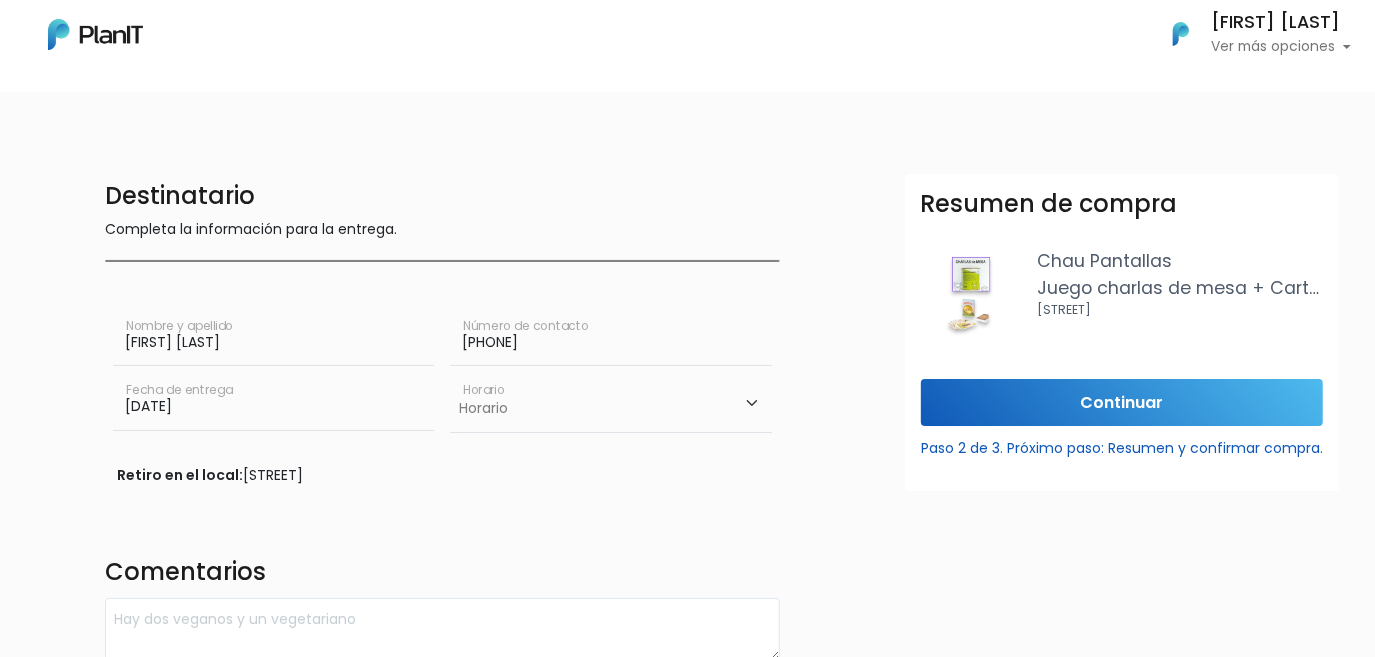 click on "Horario 10:00 - 12:00
14:00 - 16:00
16:00 - 18:00" at bounding box center (611, 403) 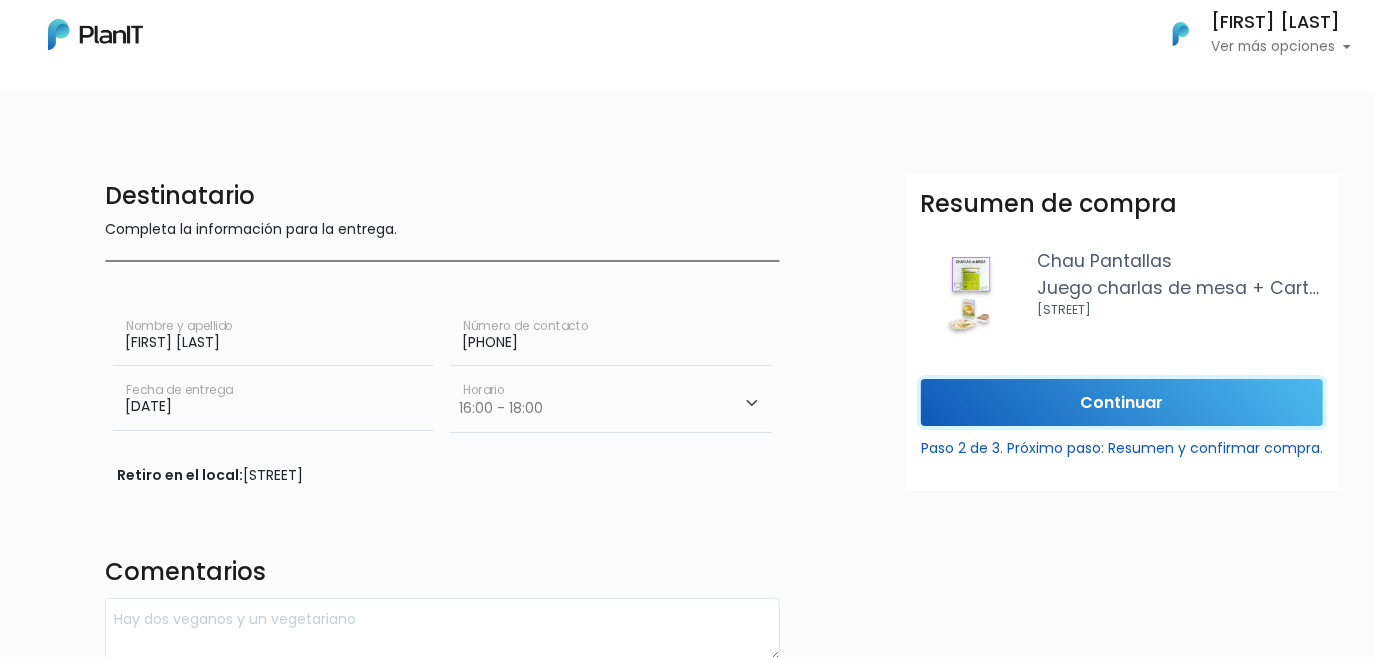click on "Continuar" at bounding box center [1122, 402] 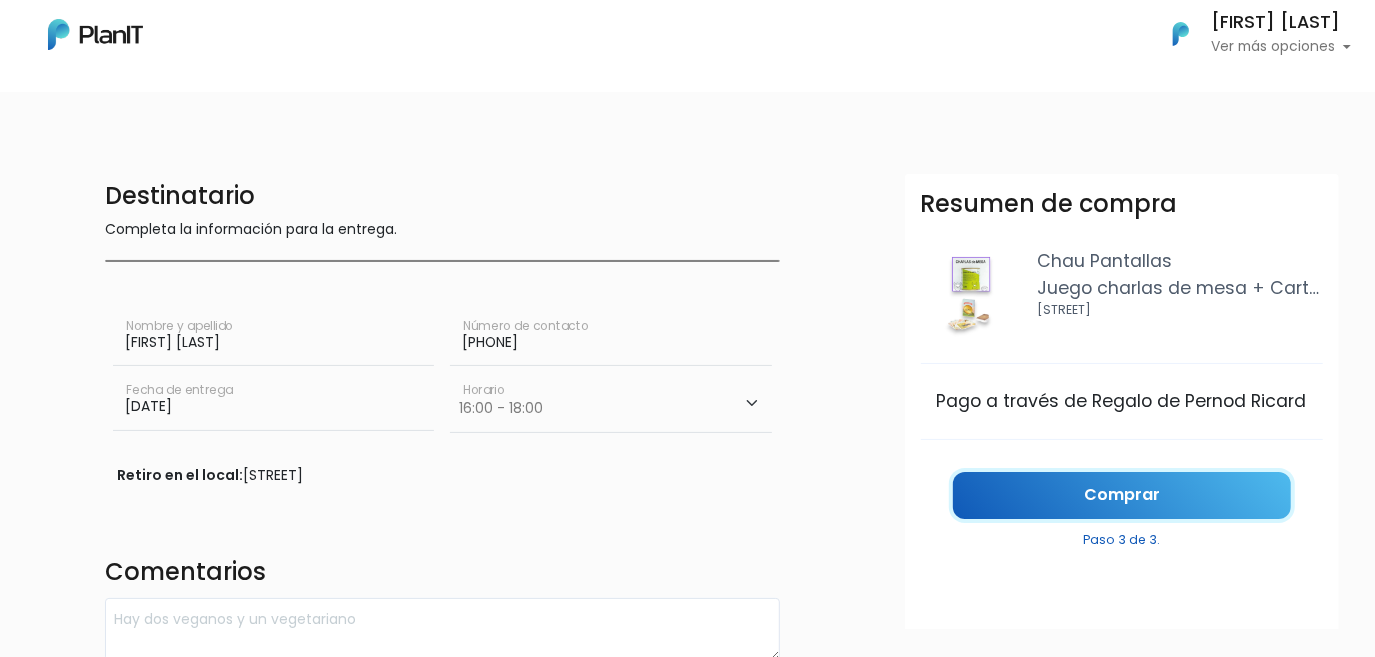 click on "Comprar" at bounding box center [1122, 495] 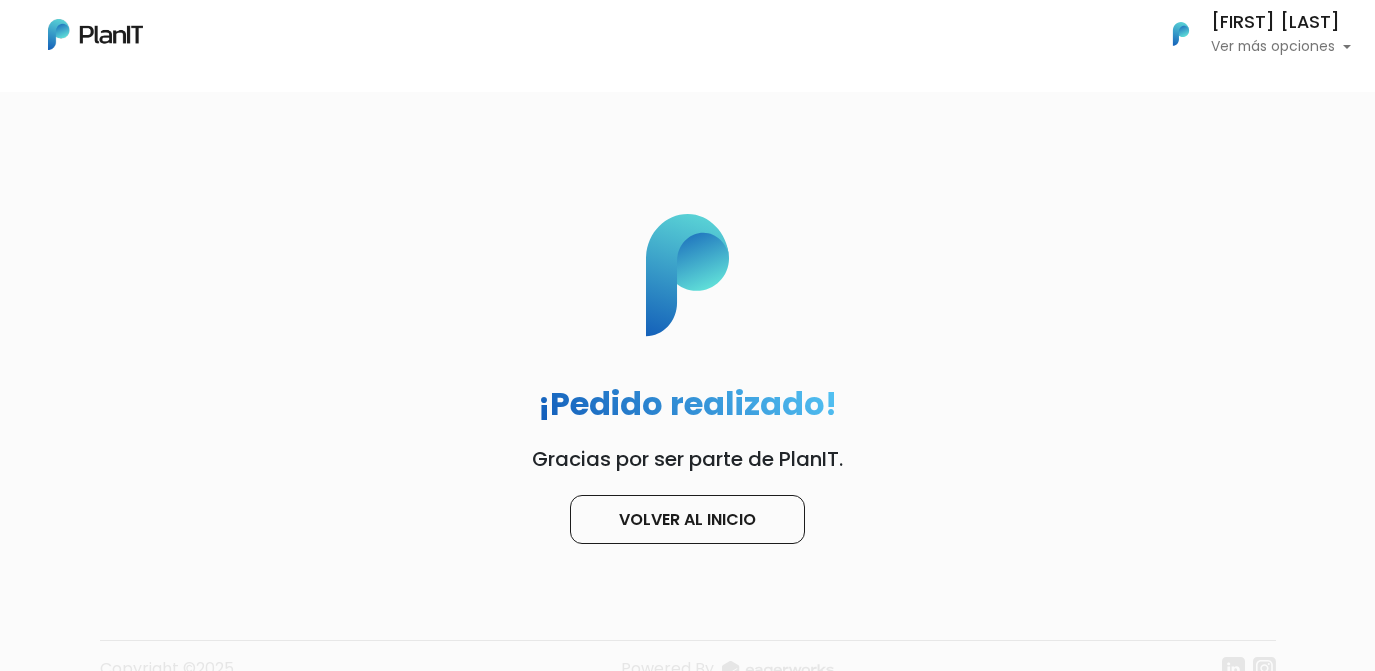 scroll, scrollTop: 0, scrollLeft: 0, axis: both 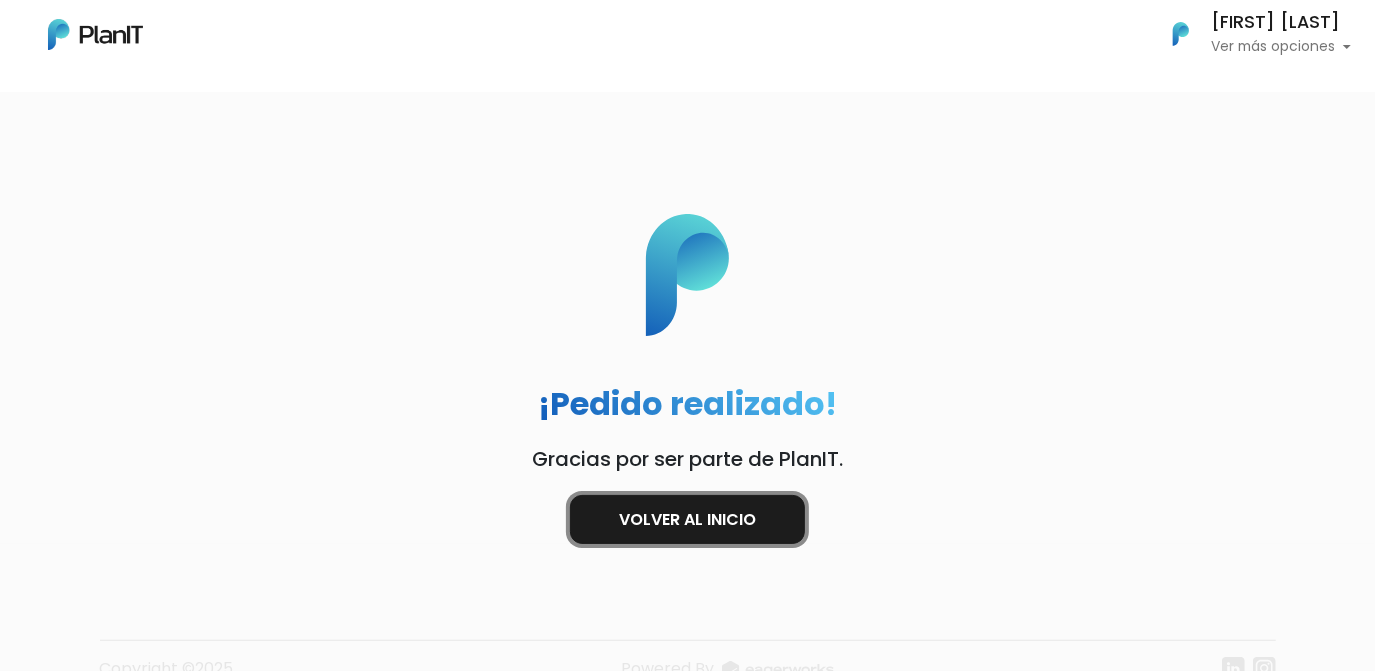 click on "Volver al inicio" at bounding box center (687, 519) 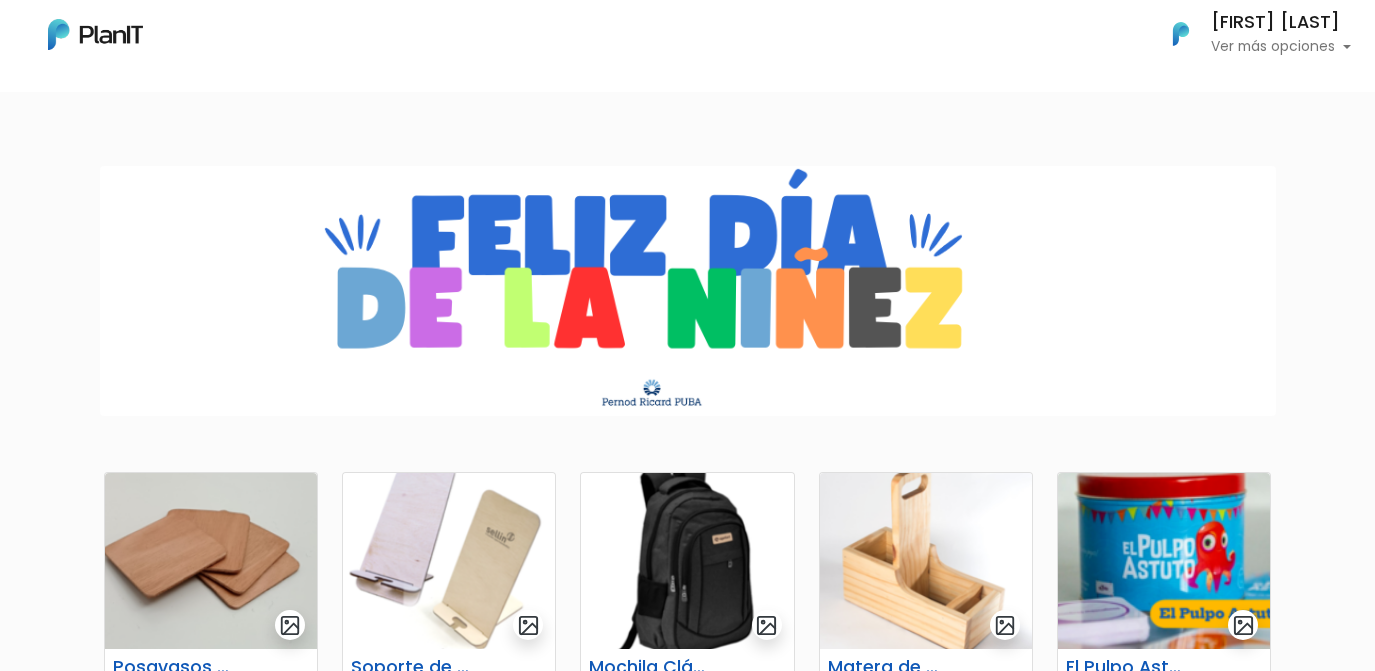 scroll, scrollTop: 0, scrollLeft: 0, axis: both 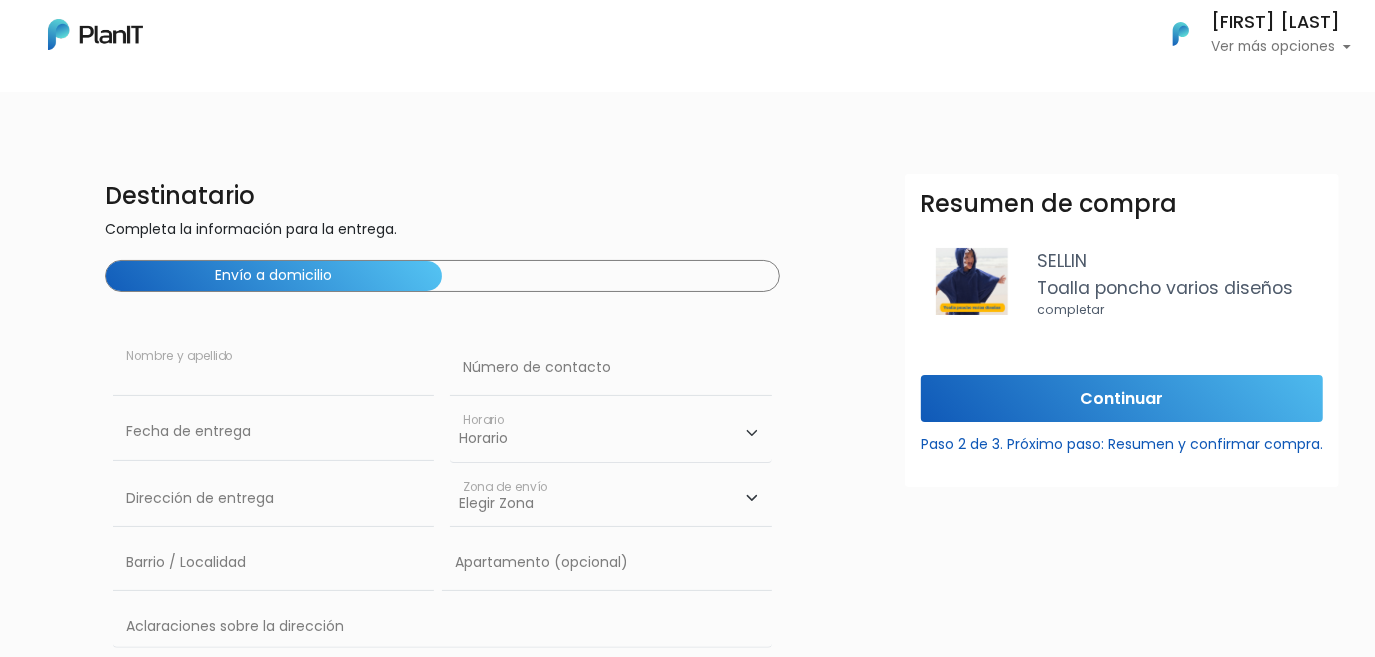 click at bounding box center [274, 368] 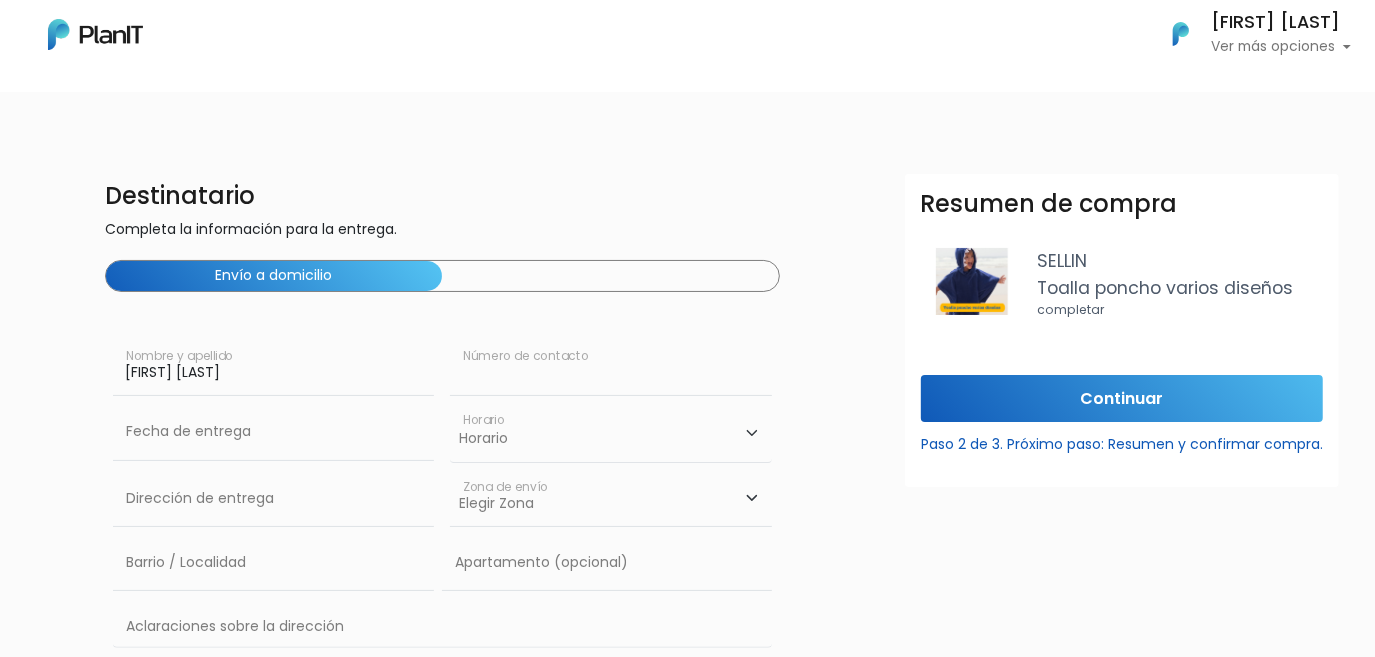 click at bounding box center (611, 368) 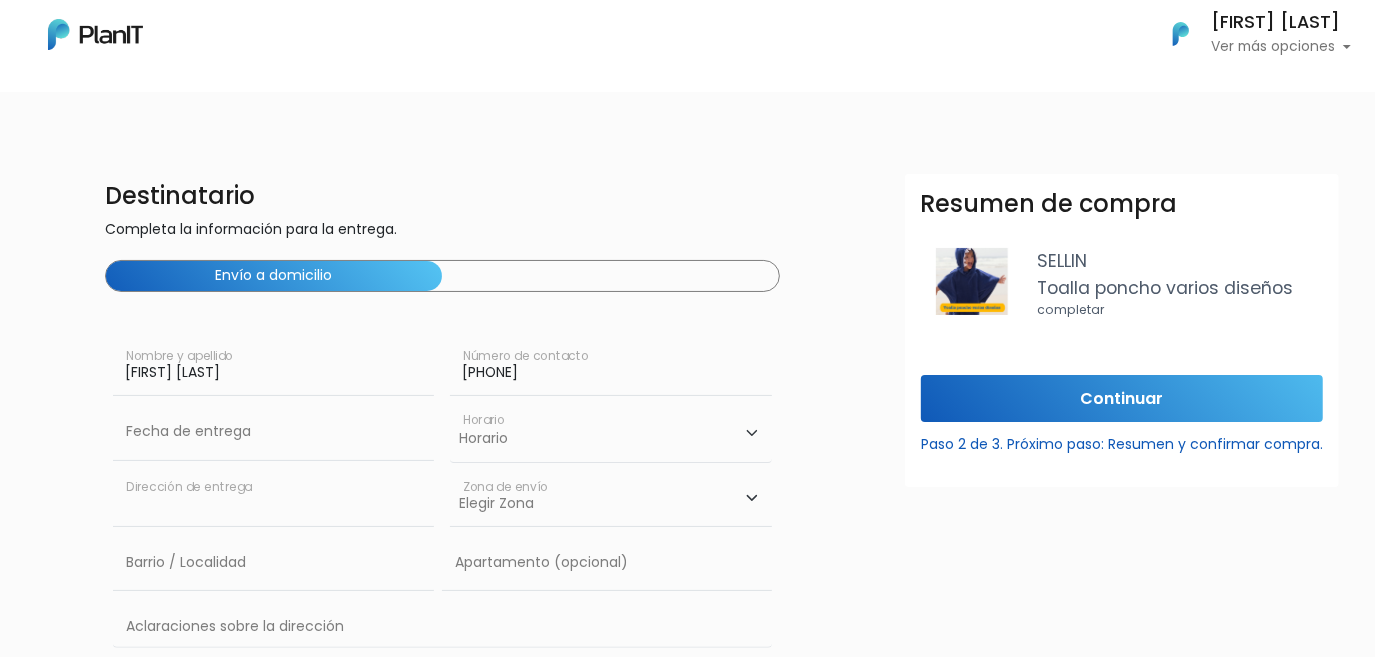 type on "Ruta Panamericana No. 9, Km 61, B2804 Campana, Provincia de Buenos Aires, Argentina" 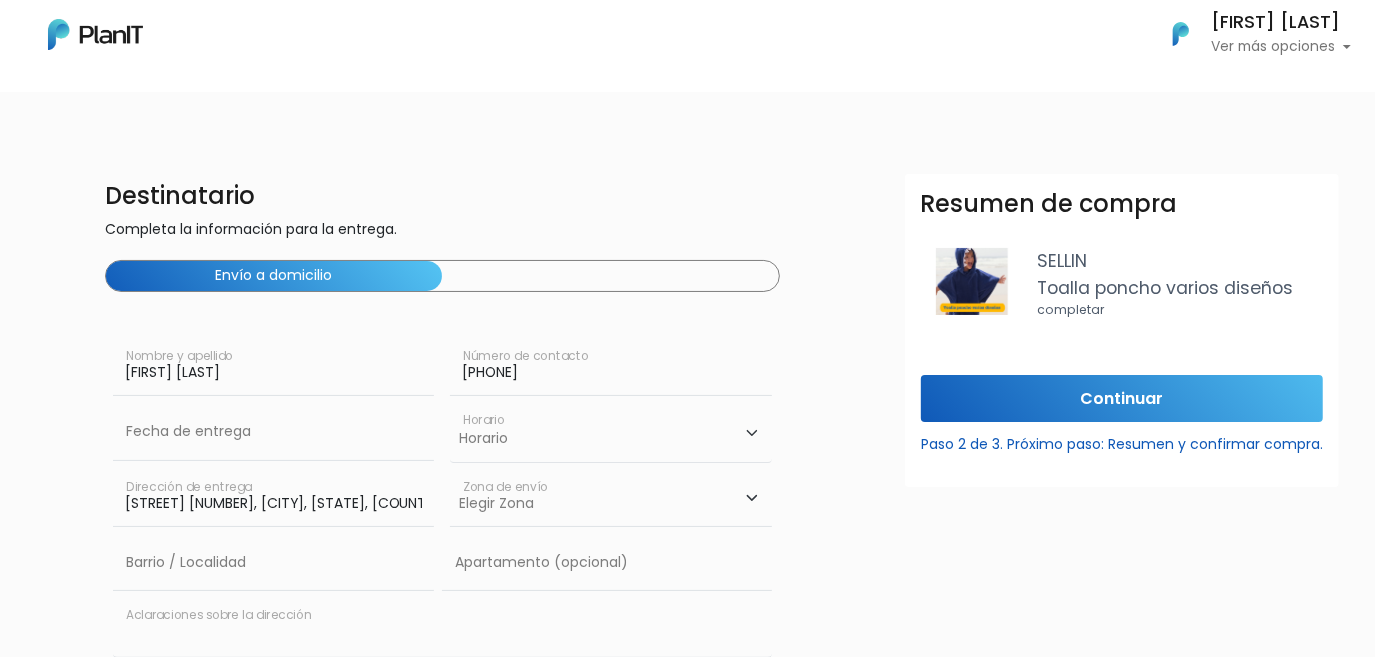 type on "Ruta Panamericana No. 9, Km 61, B2804 Campana, Provincia de Buenos Aires, Argentina" 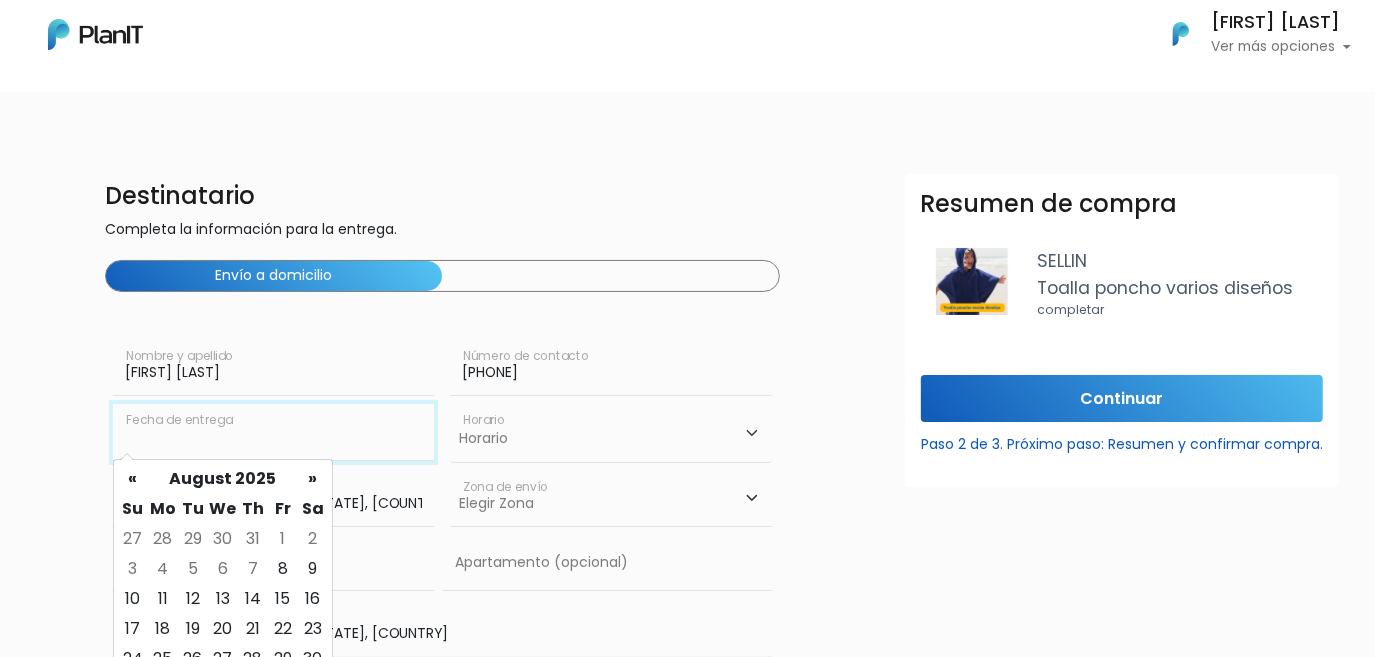 click at bounding box center [274, 432] 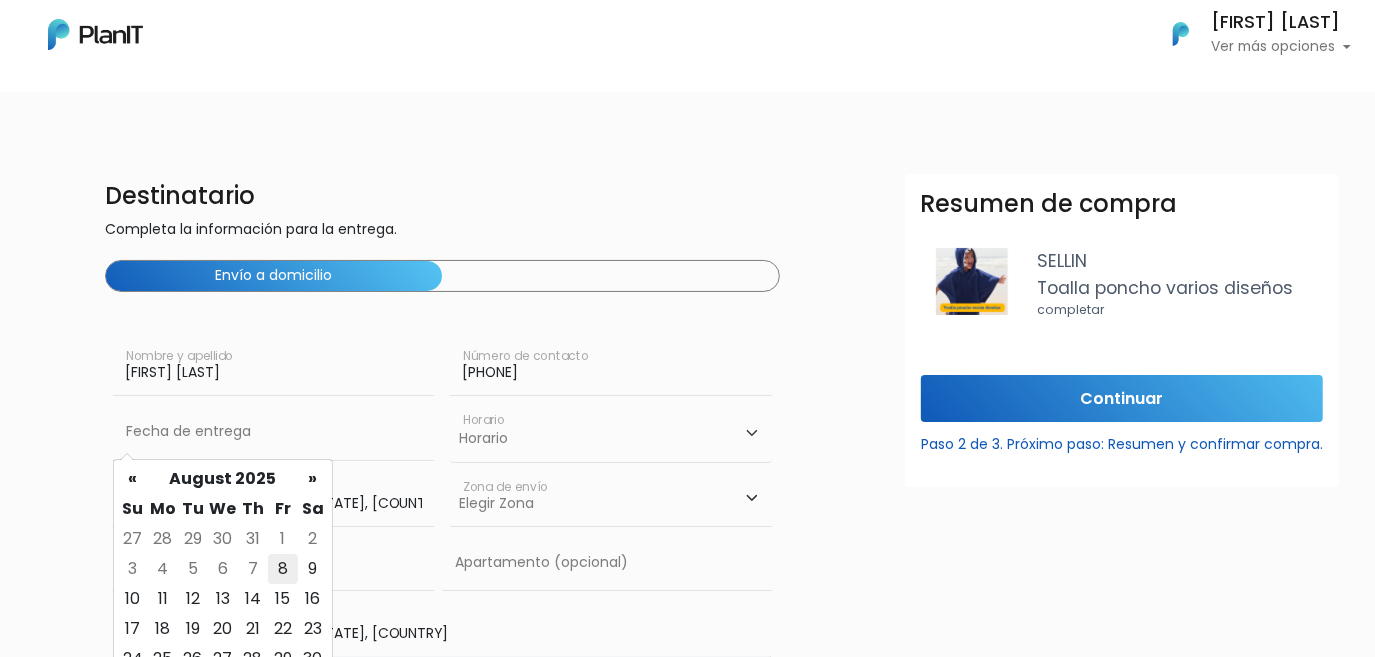 click on "8" at bounding box center (283, 569) 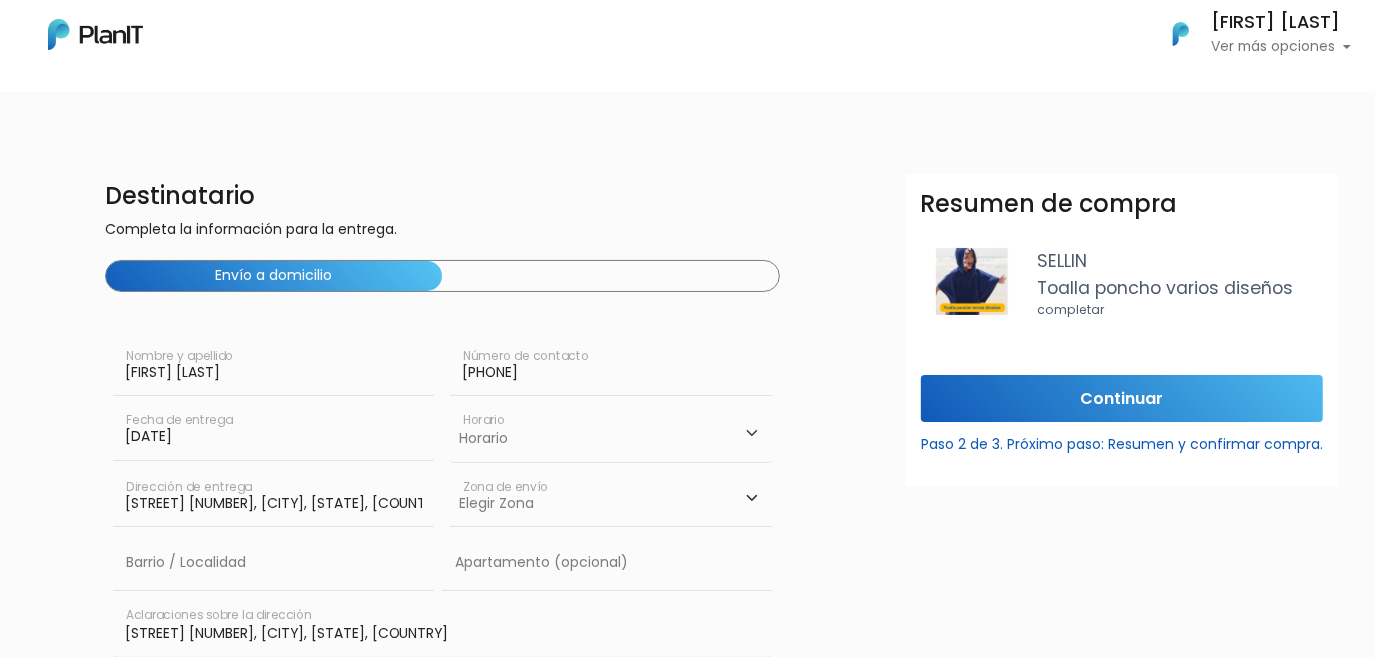 click on "Horario 08:00 - 10:00
10:00 - 12:00
14:00 - 16:00
16:00 - 18:00" at bounding box center (611, 433) 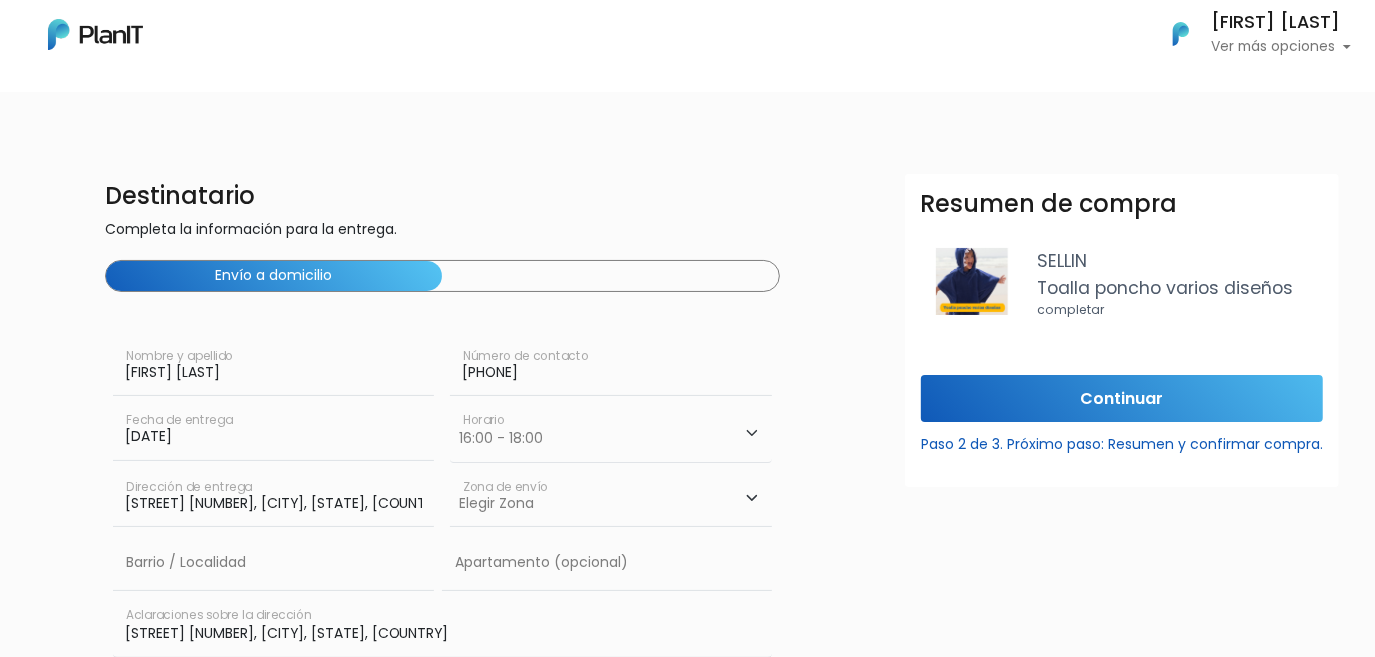 click on "Horario 08:00 - 10:00
10:00 - 12:00
14:00 - 16:00
16:00 - 18:00" at bounding box center [611, 433] 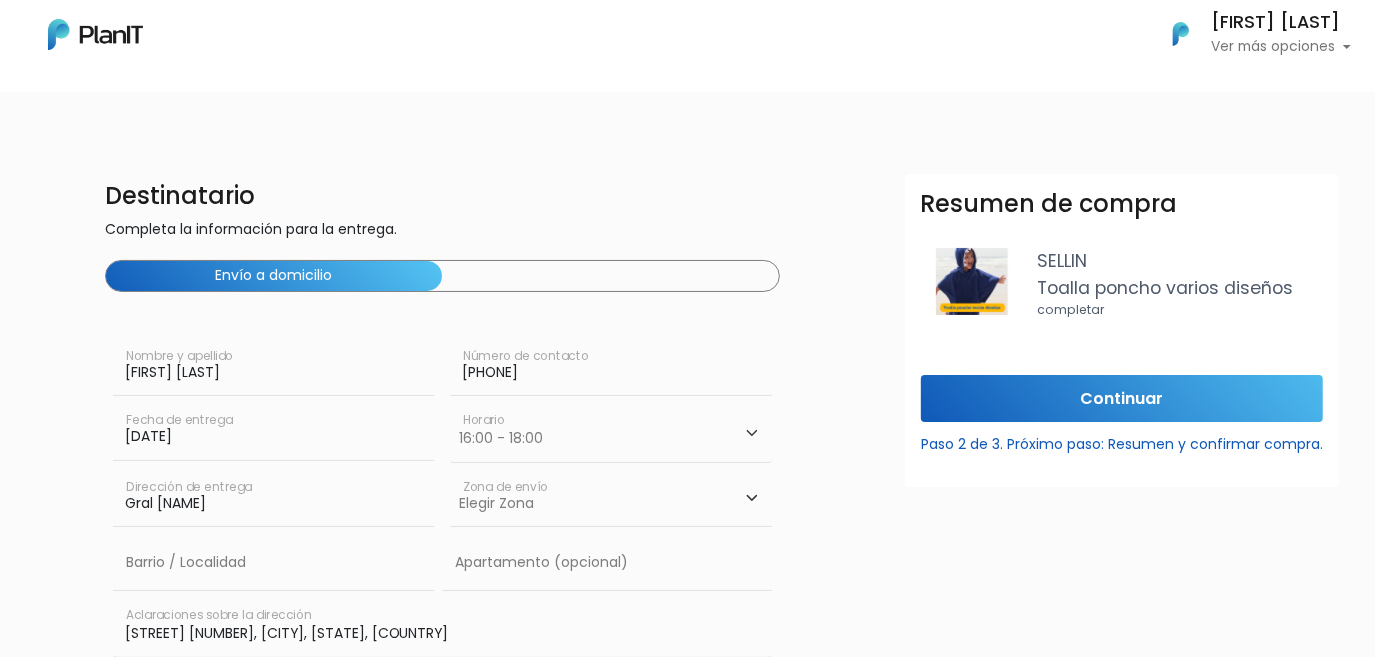 type on "Gral Espartero 1461" 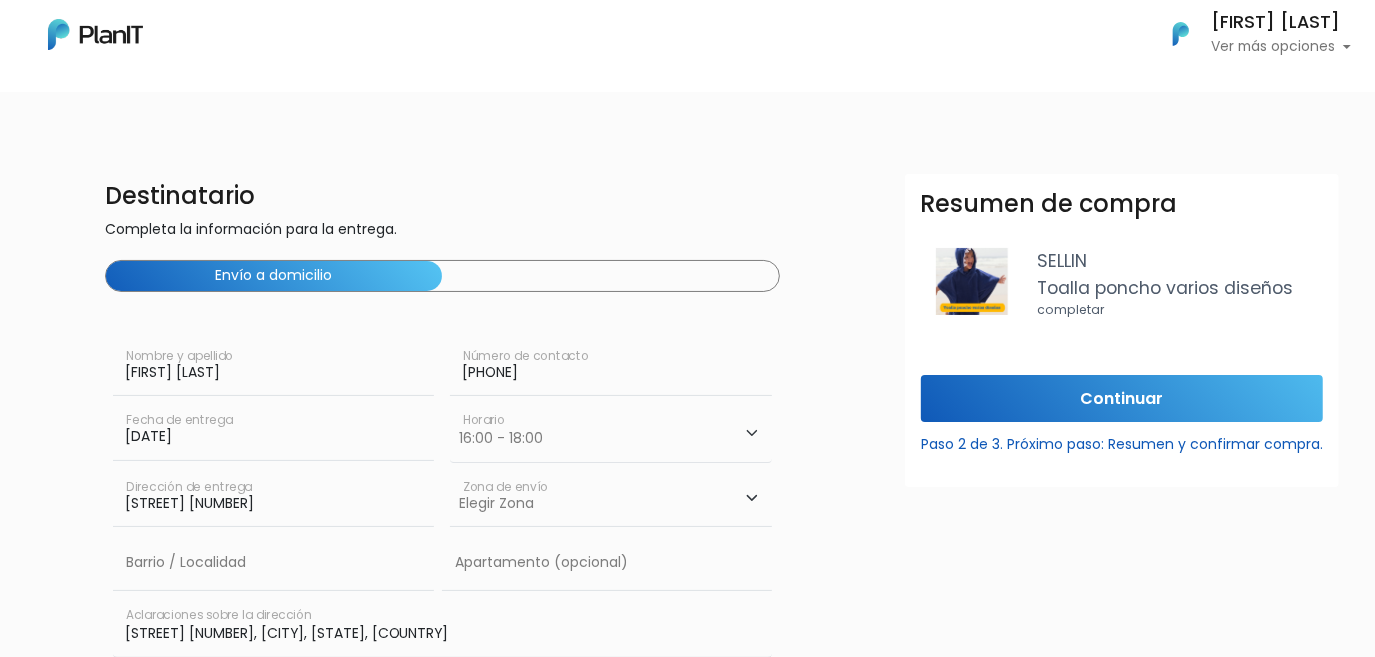 scroll, scrollTop: 0, scrollLeft: 0, axis: both 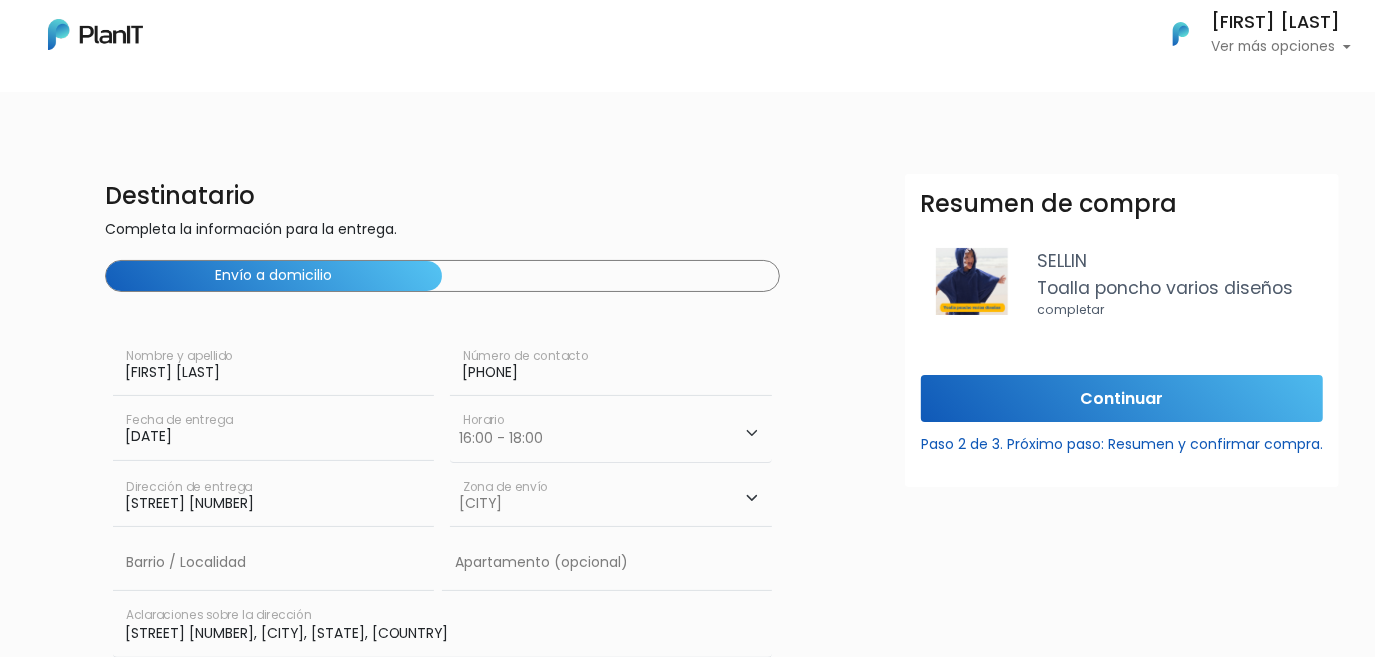 click on "Elegir Zona Zona américa
Montevideo" at bounding box center (611, 499) 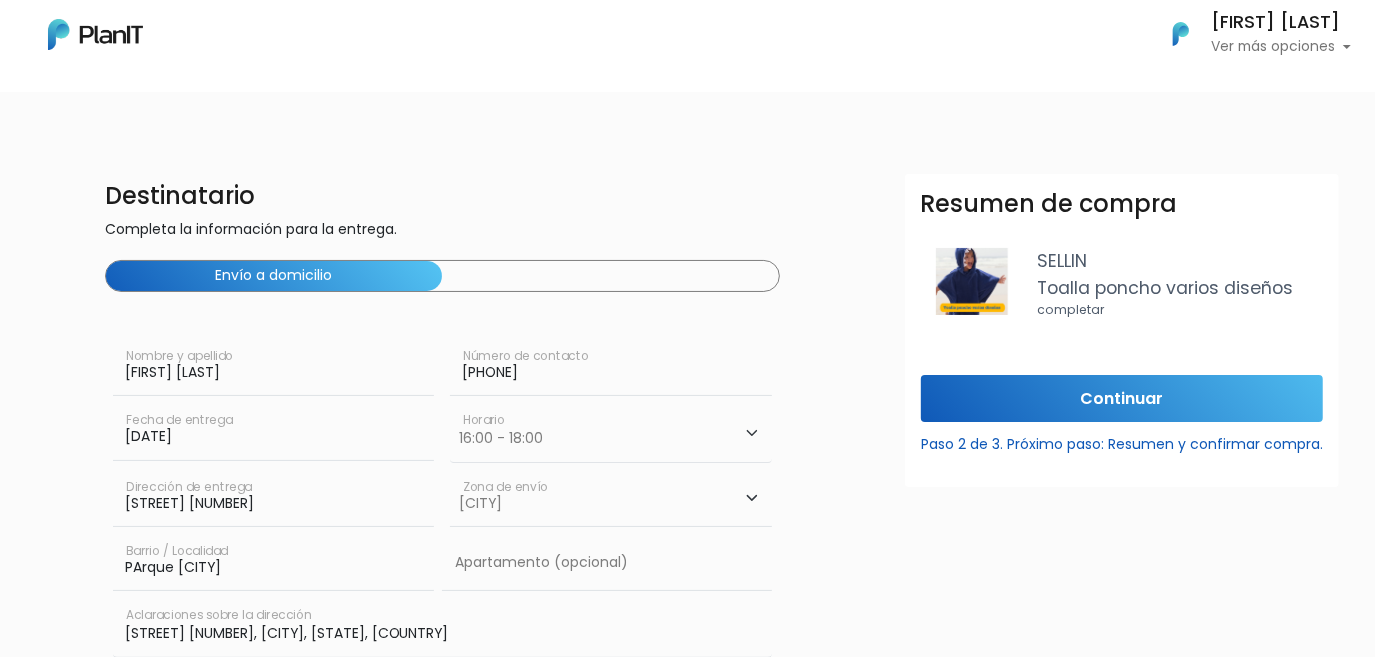 type on "PArque batlle" 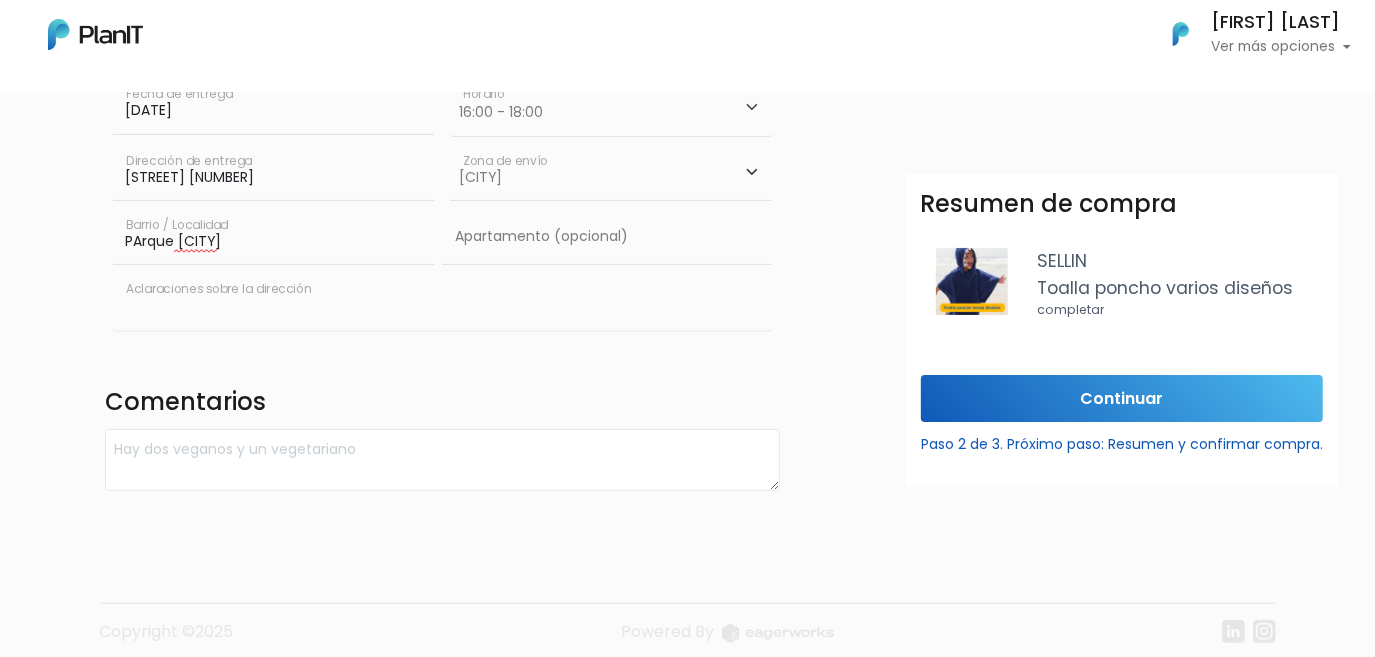 scroll, scrollTop: 341, scrollLeft: 0, axis: vertical 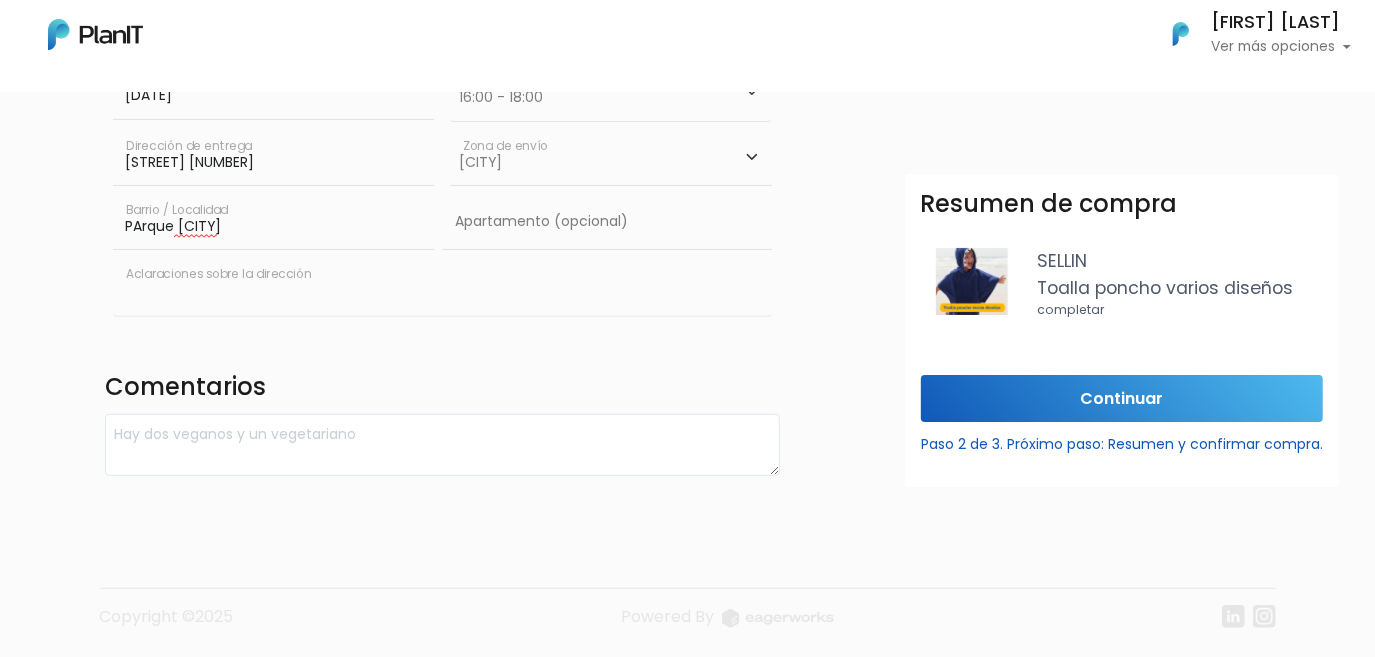 type 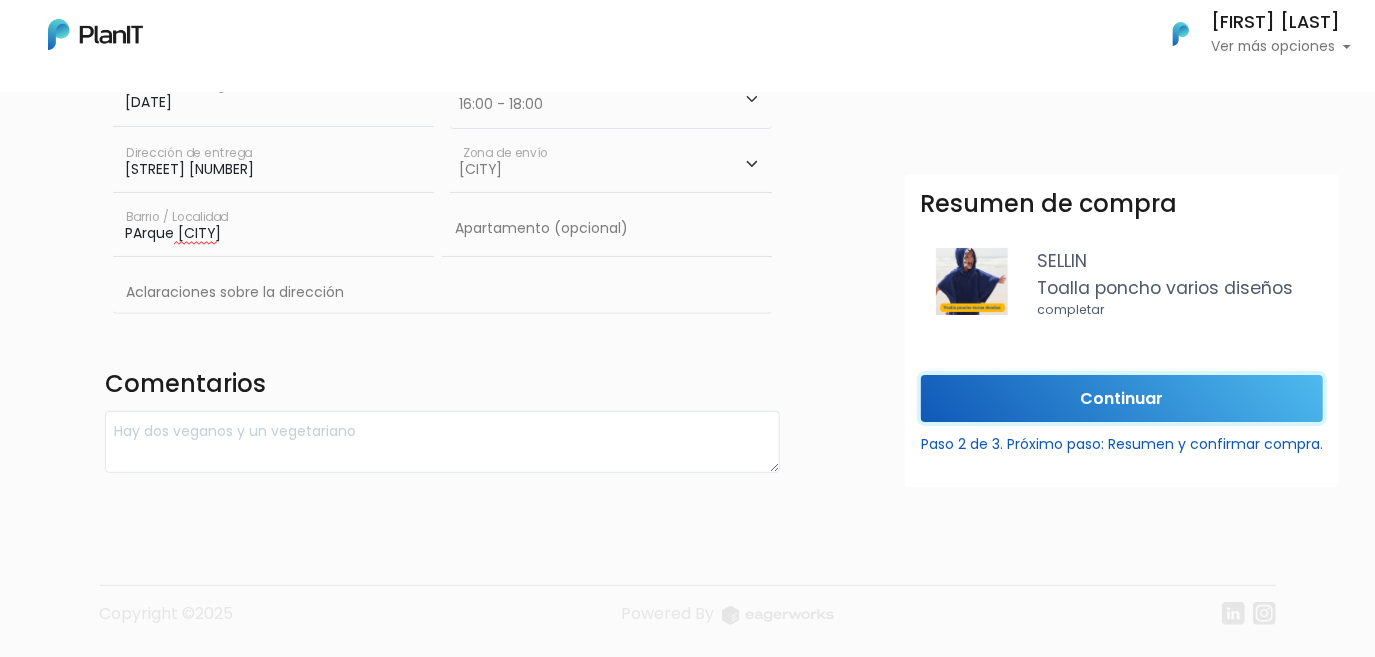 scroll, scrollTop: 331, scrollLeft: 0, axis: vertical 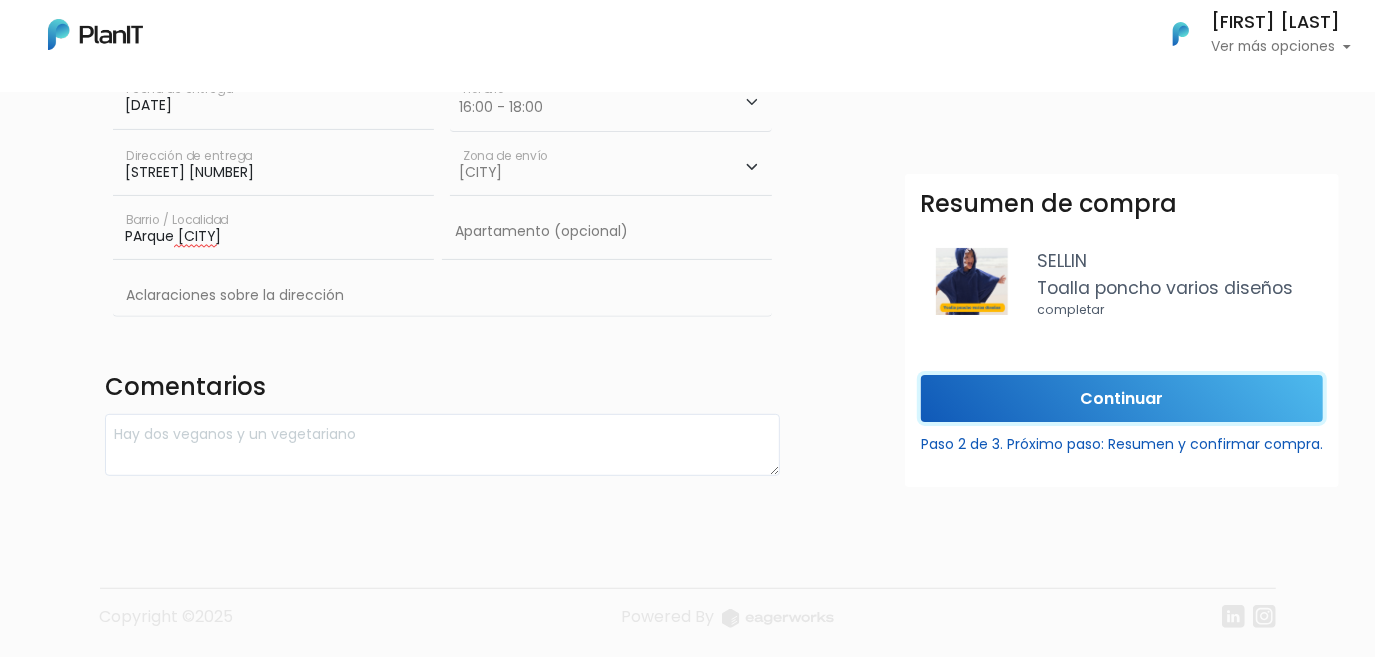 click on "Continuar" at bounding box center [1122, 398] 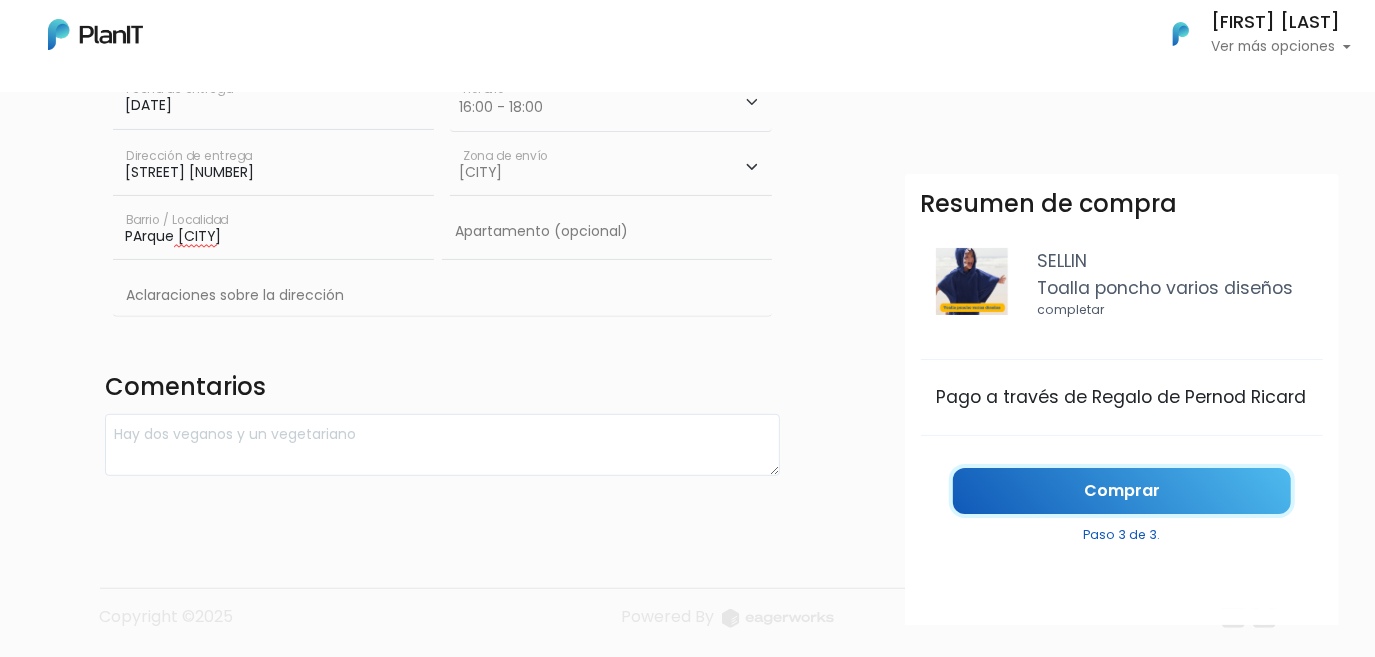 click on "Comprar" at bounding box center (1122, 491) 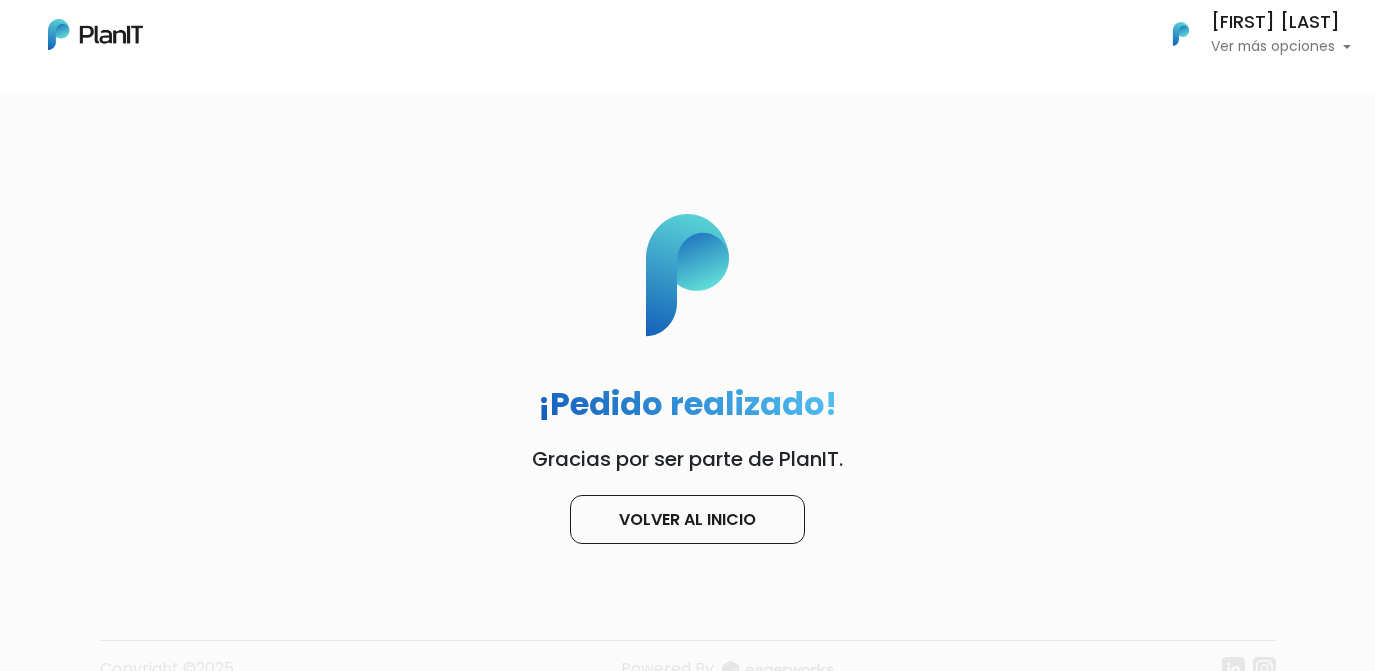 scroll, scrollTop: 0, scrollLeft: 0, axis: both 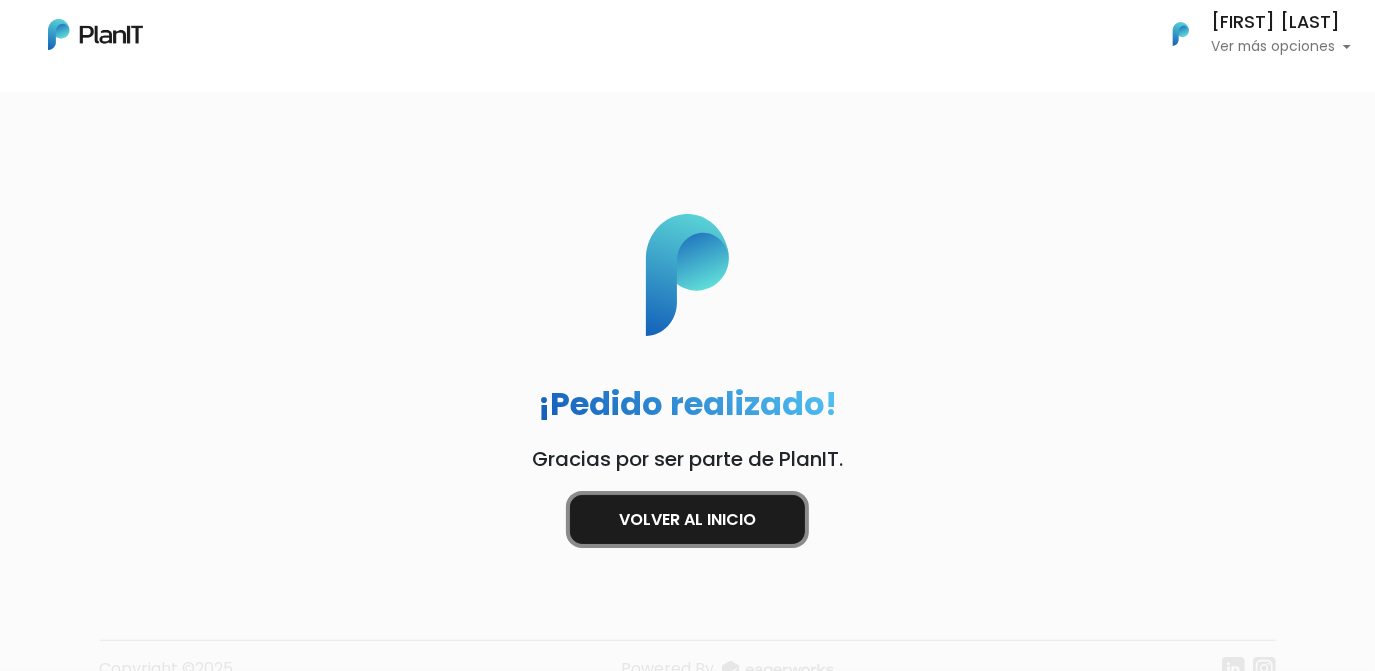 click on "Volver al inicio" at bounding box center [687, 519] 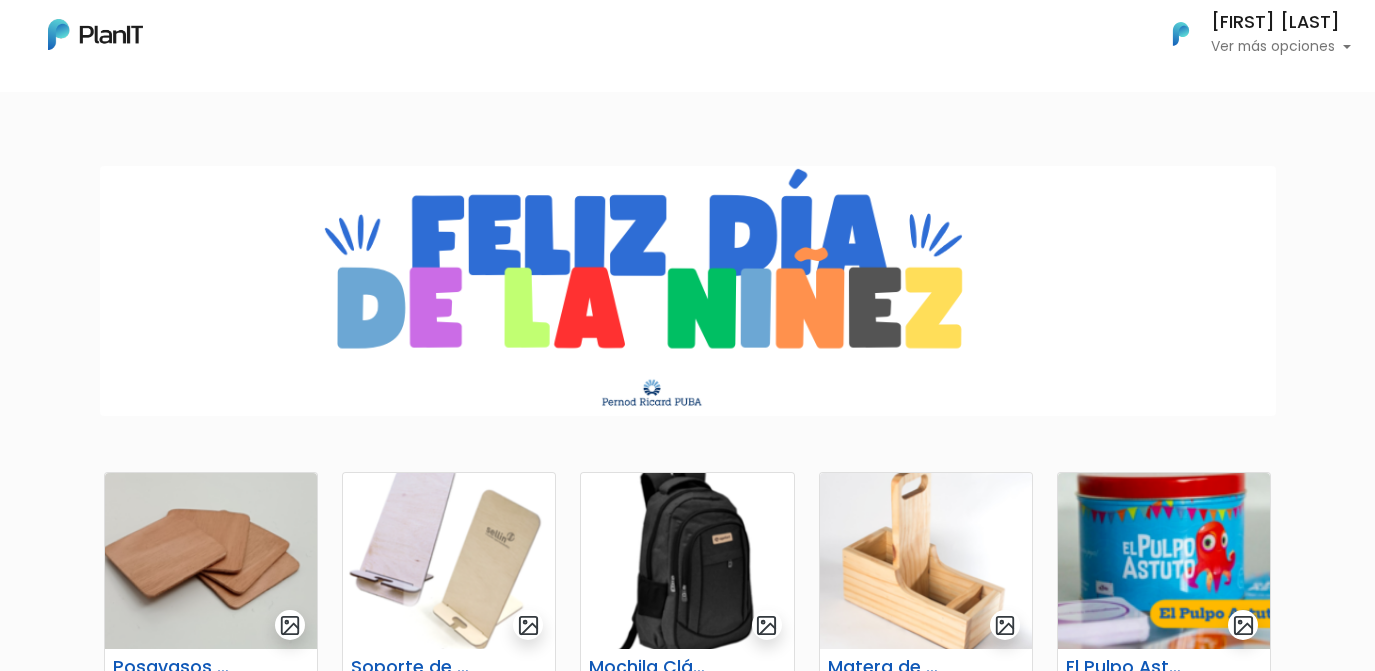 scroll, scrollTop: 0, scrollLeft: 0, axis: both 